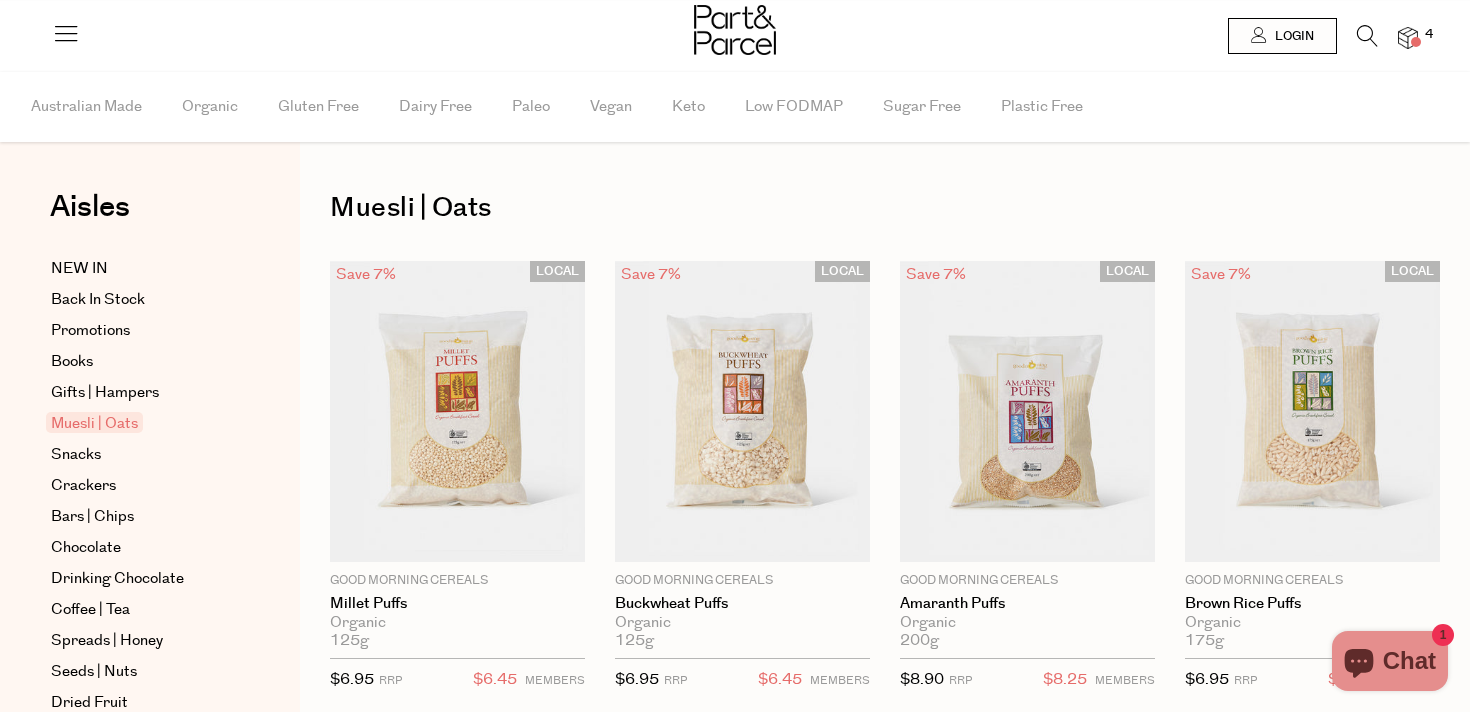 scroll, scrollTop: 0, scrollLeft: 0, axis: both 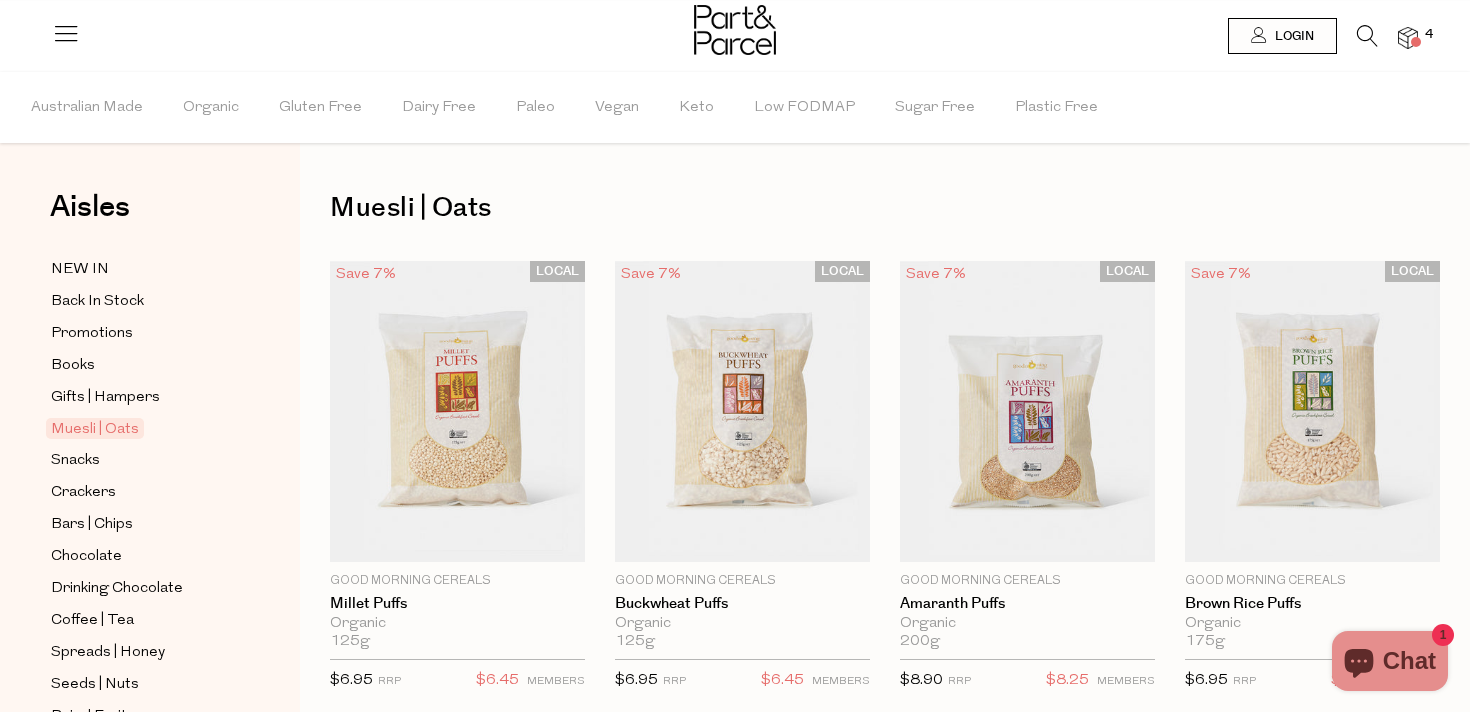 click at bounding box center (1408, 38) 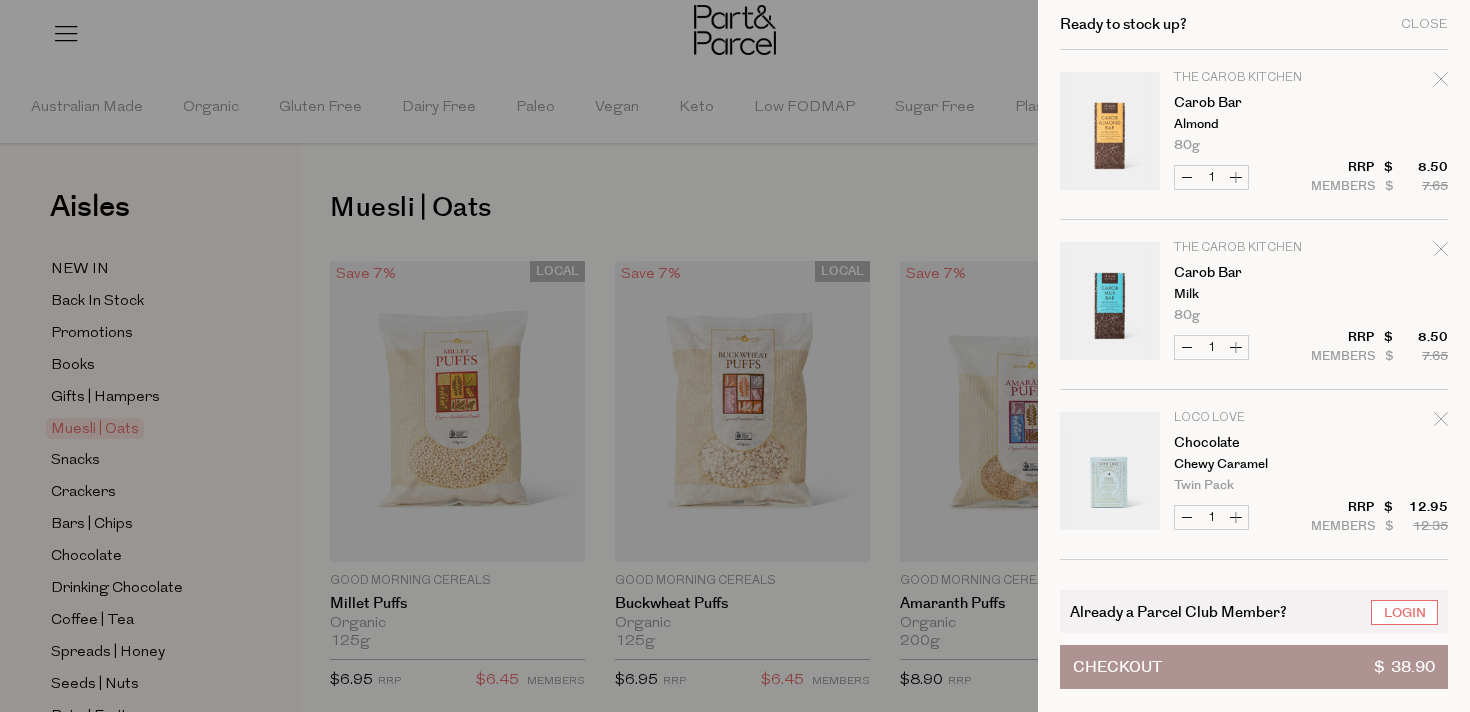 scroll, scrollTop: 337, scrollLeft: 0, axis: vertical 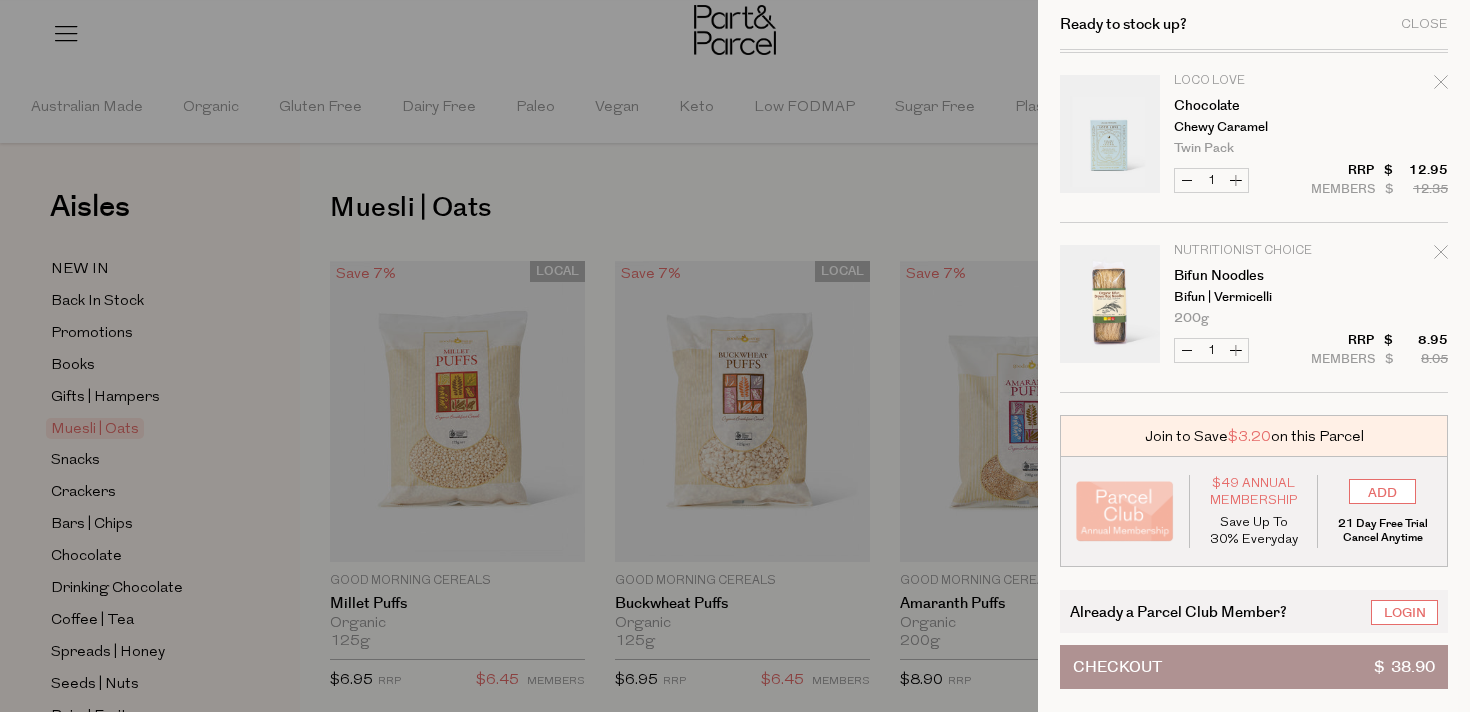 click 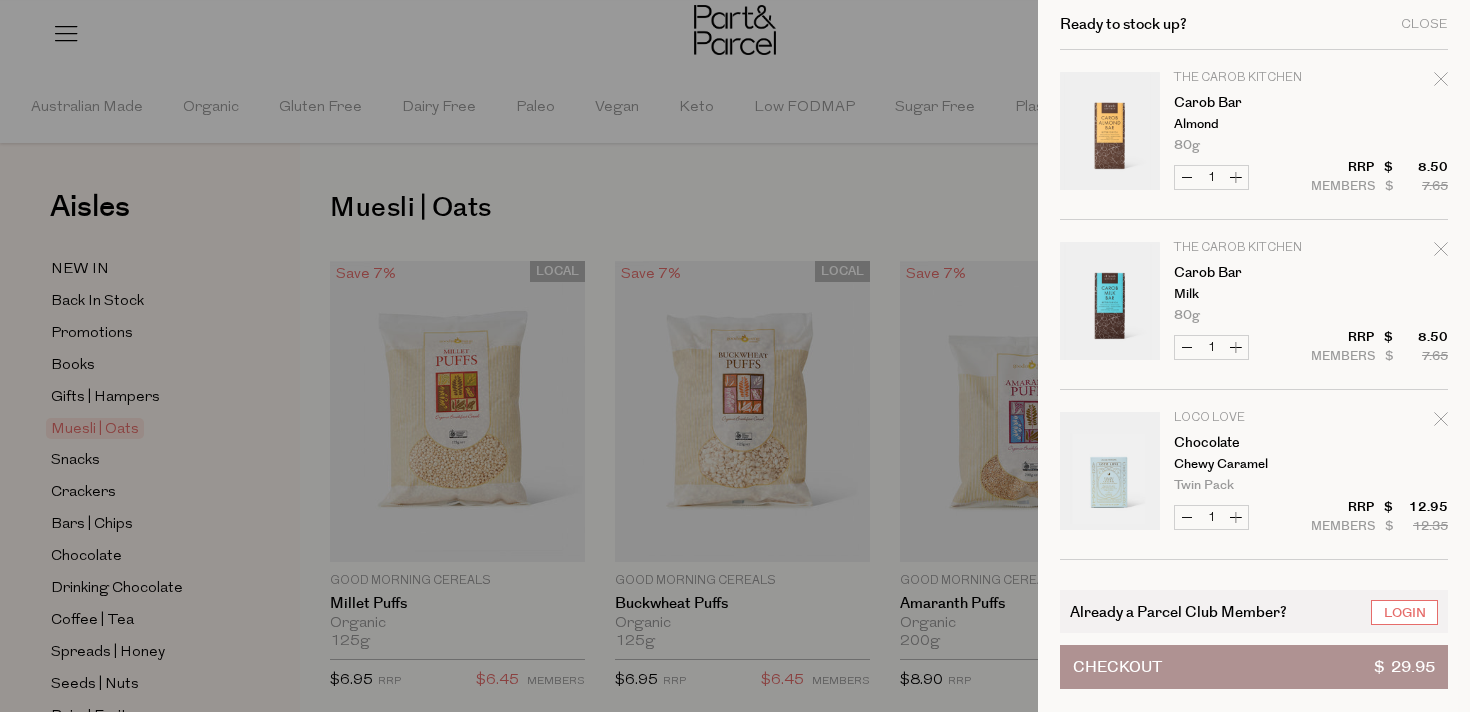 click on "The Carob Kitchen" at bounding box center (1251, 248) 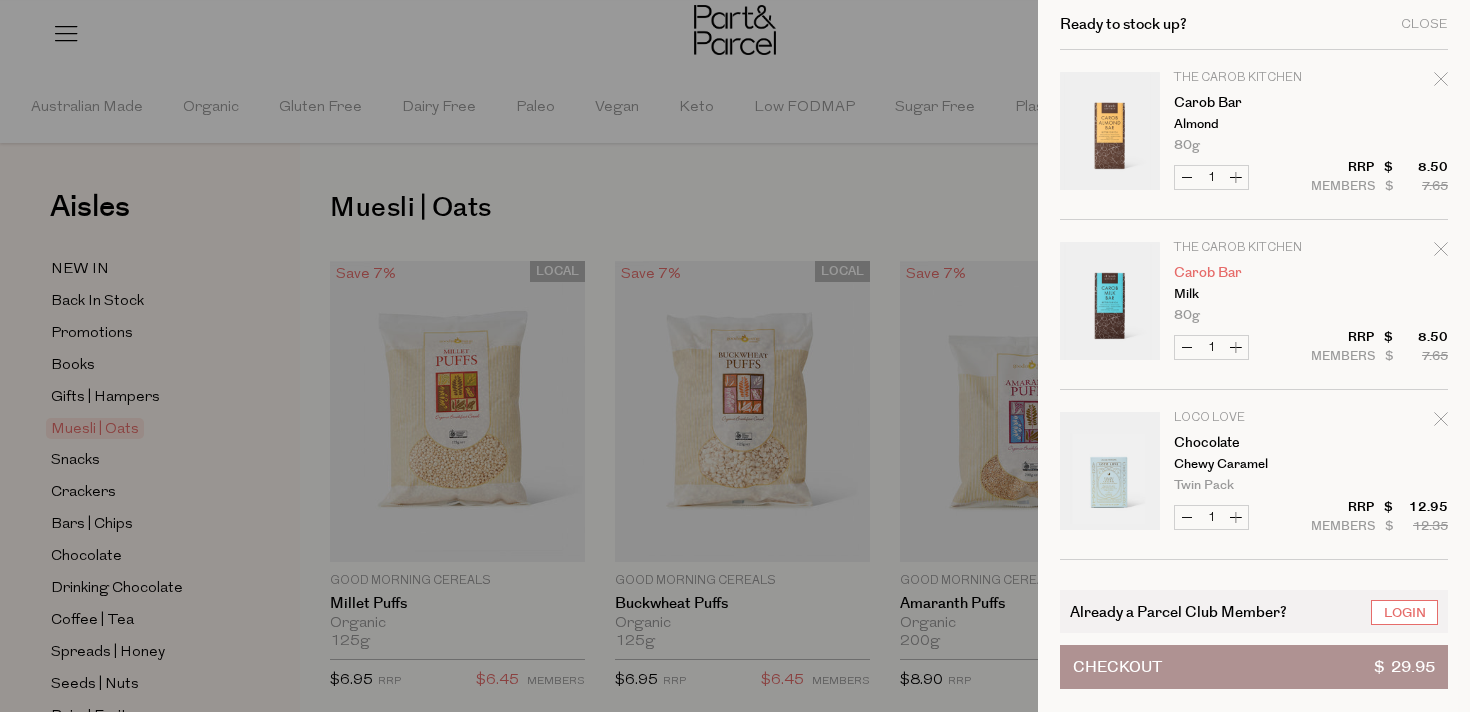 click on "Carob Bar" at bounding box center (1251, 273) 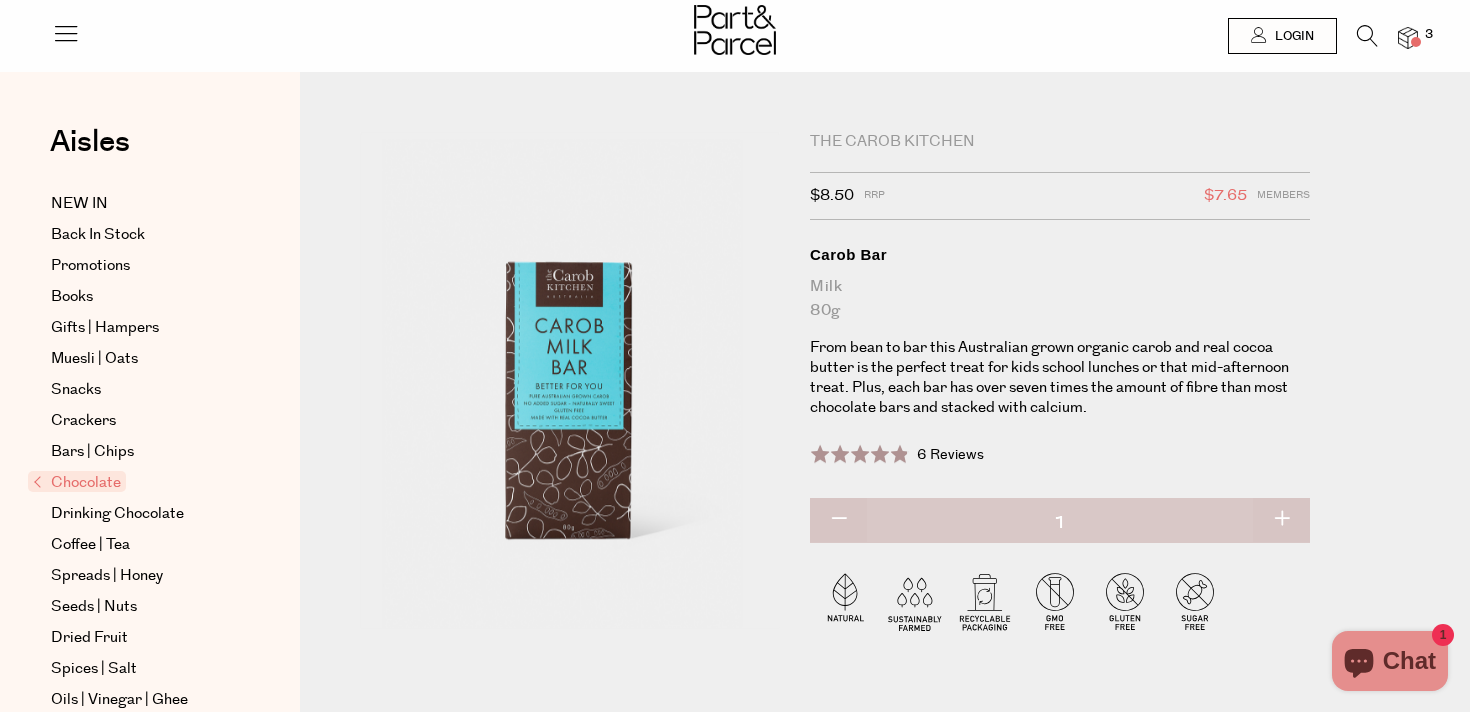 scroll, scrollTop: 0, scrollLeft: 0, axis: both 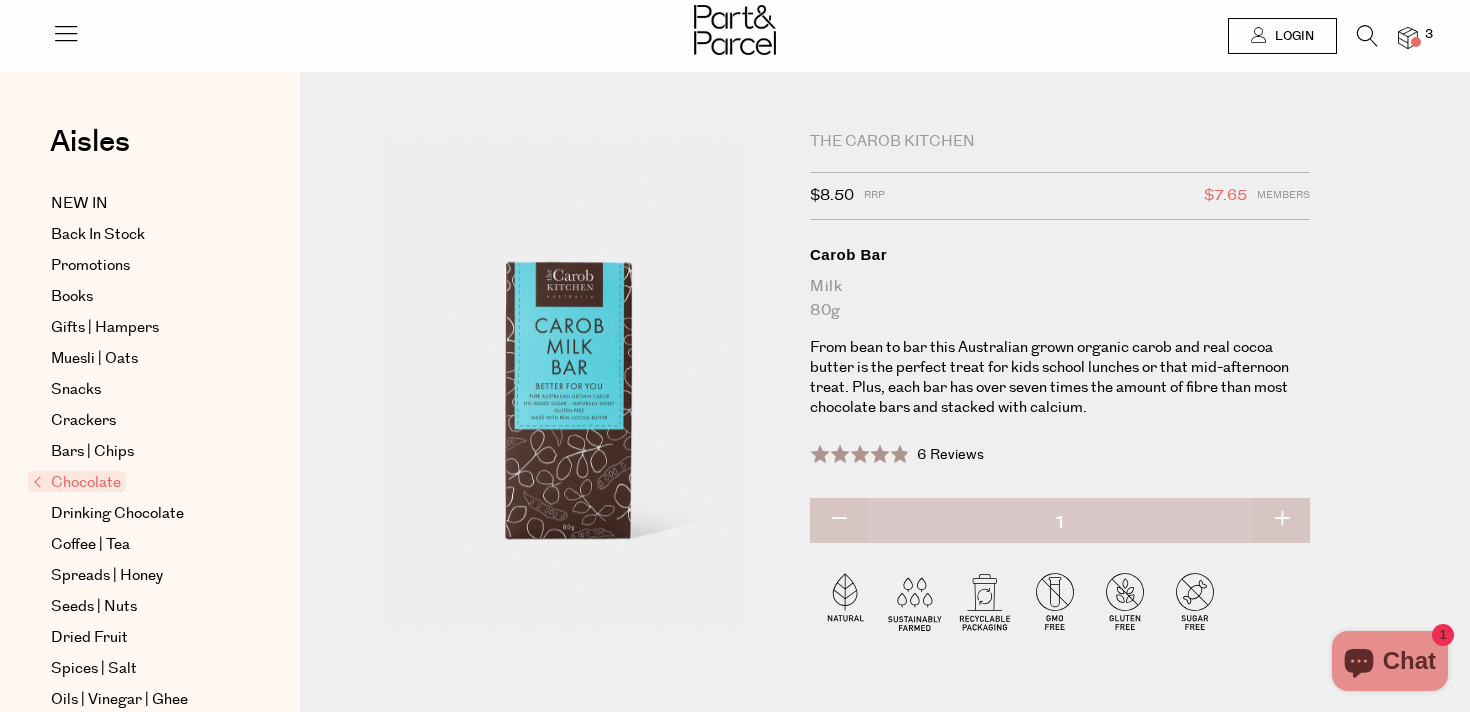 click on "The Carob Kitchen" at bounding box center [1060, 142] 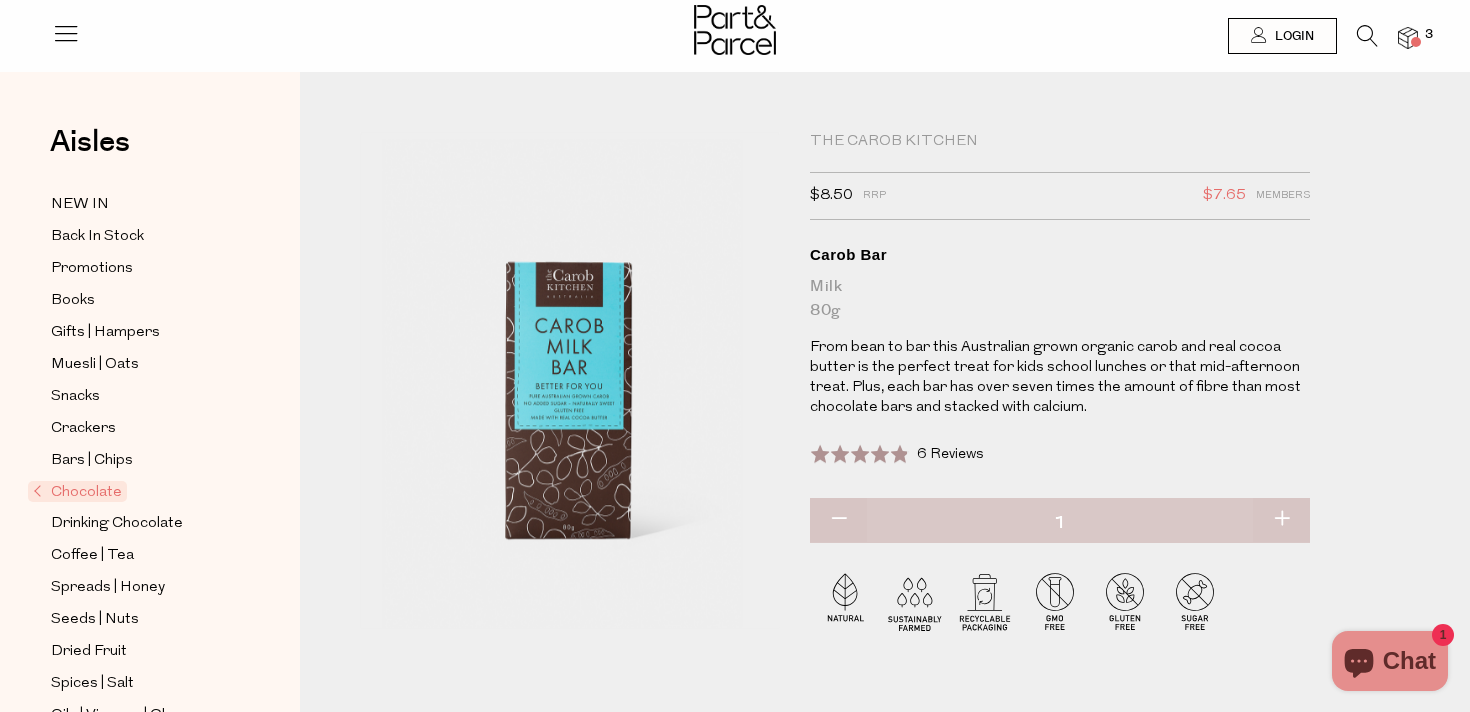 click on "Chocolate" at bounding box center (77, 491) 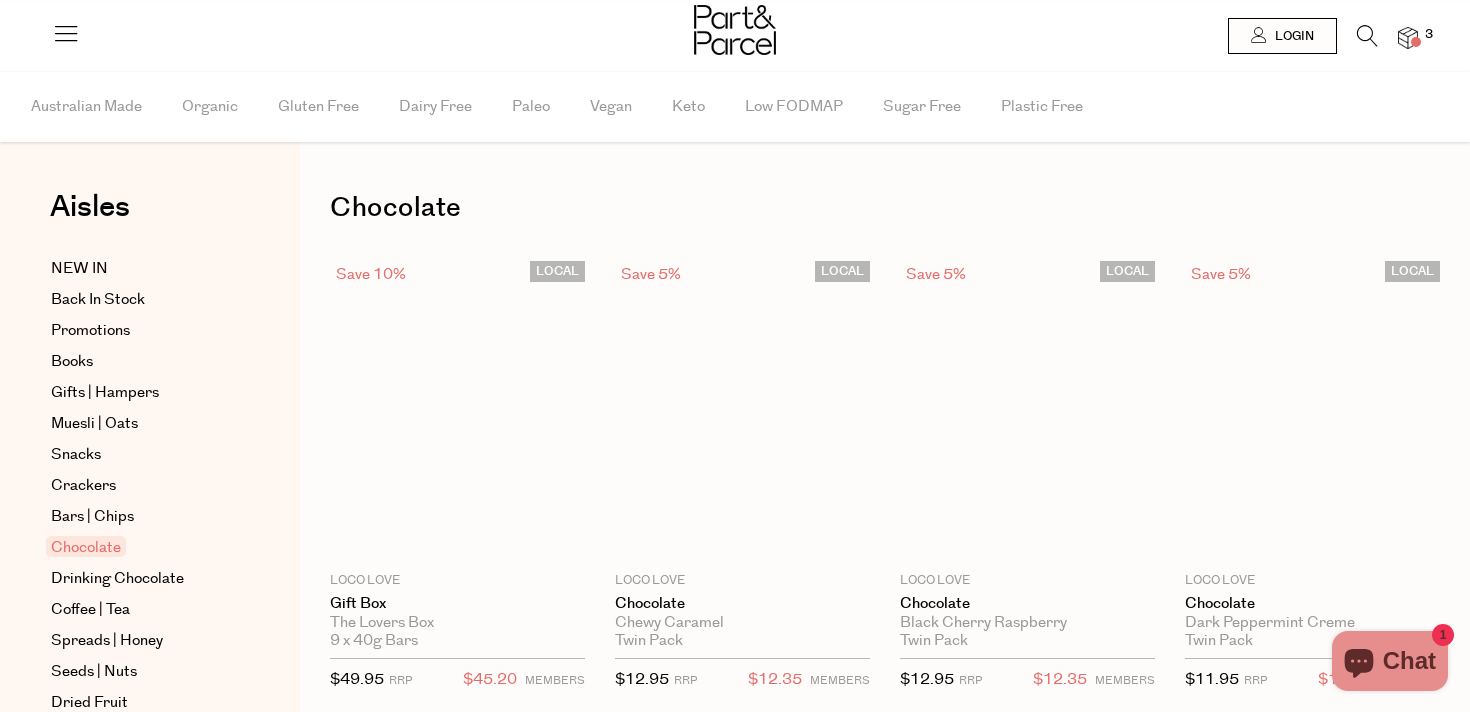 scroll, scrollTop: 0, scrollLeft: 0, axis: both 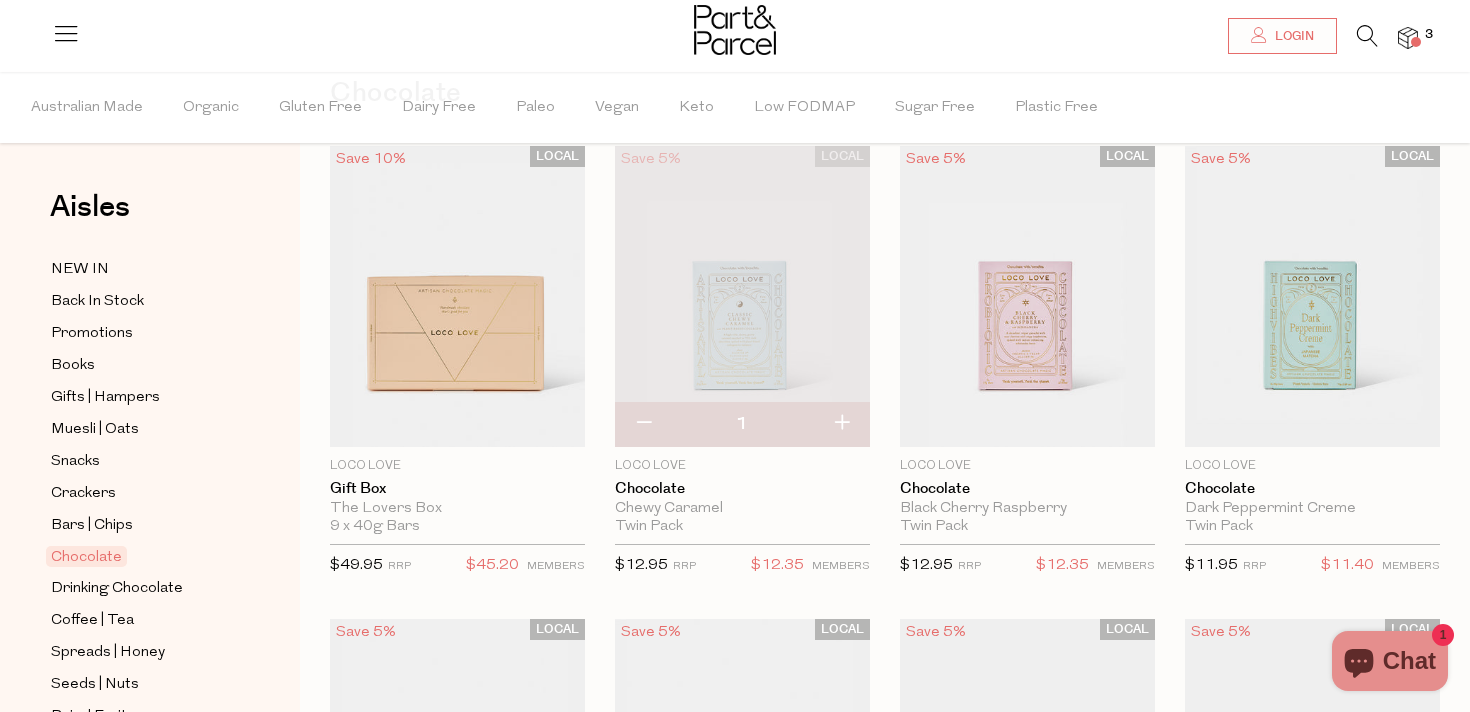 click at bounding box center (841, 424) 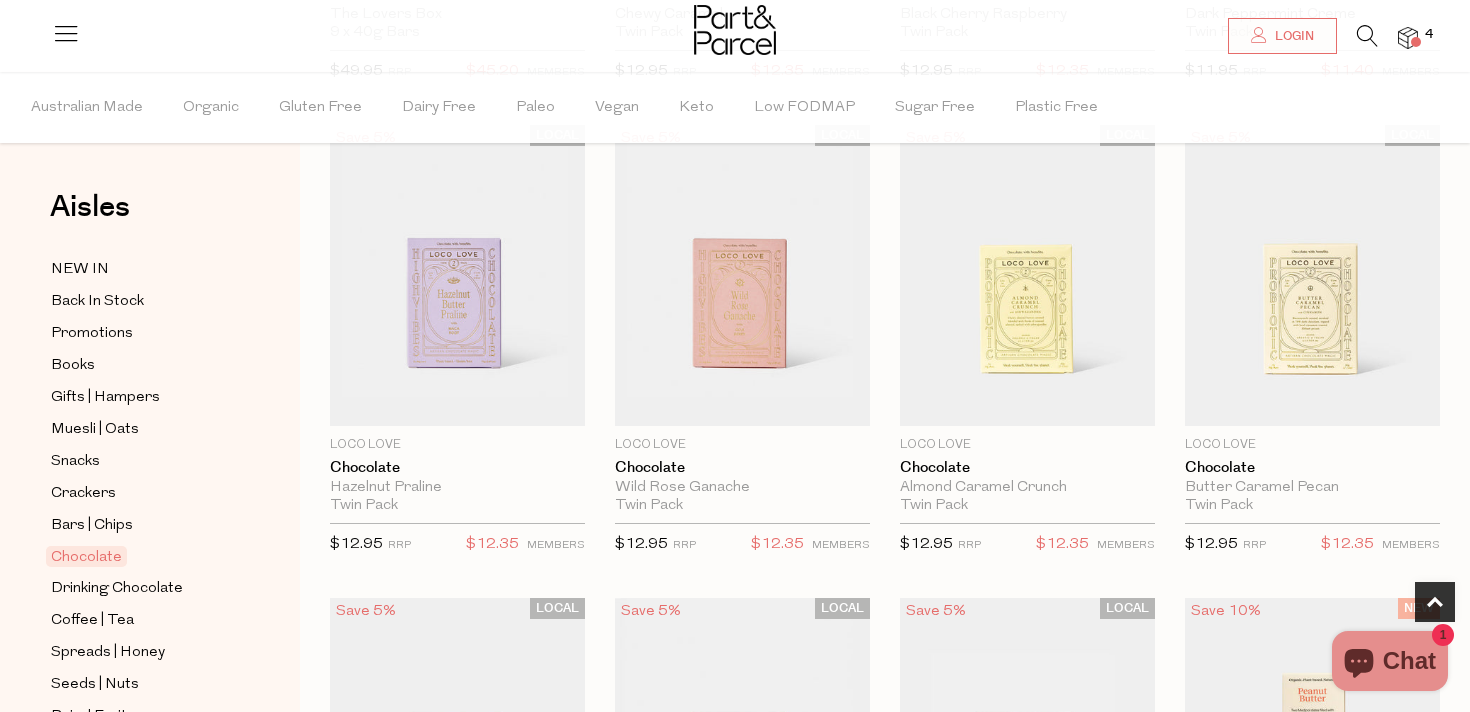 scroll, scrollTop: 638, scrollLeft: 0, axis: vertical 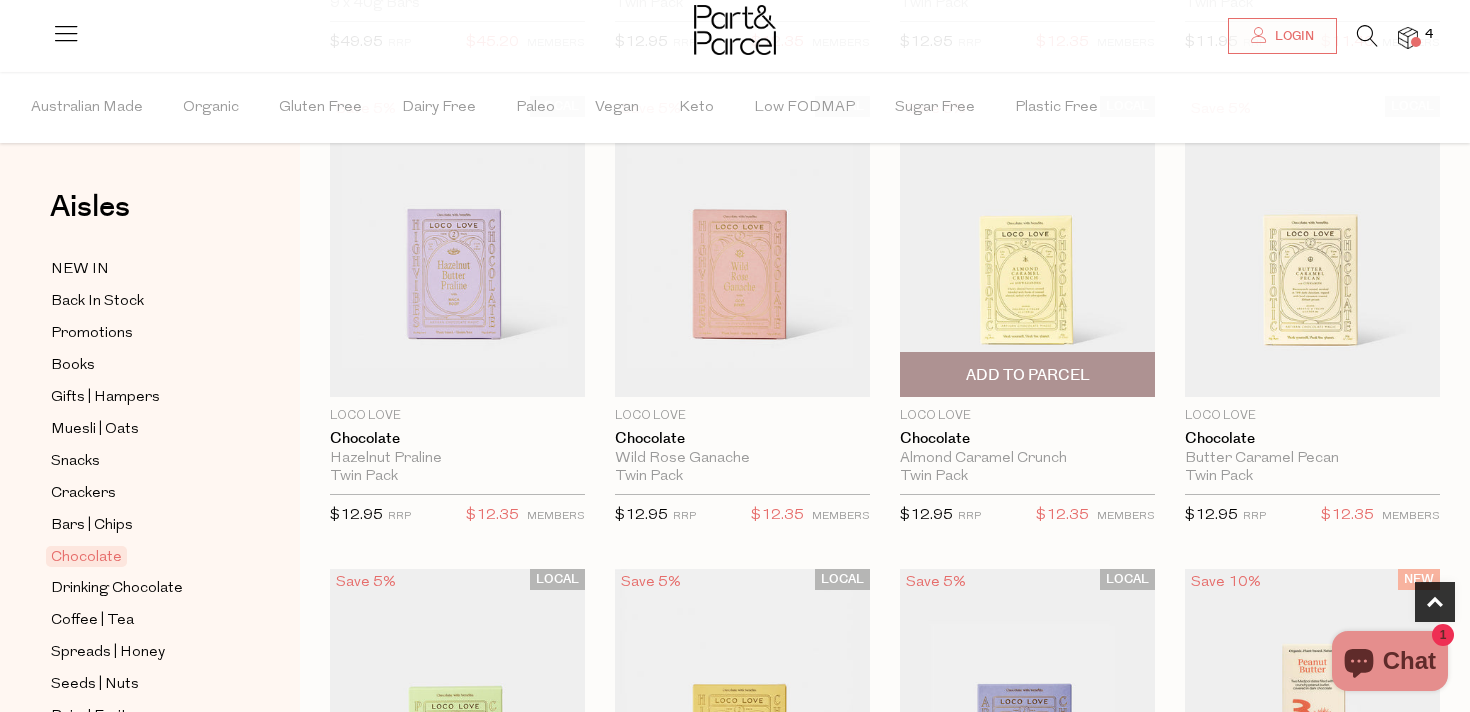 click on "Add To Parcel" at bounding box center (1028, 375) 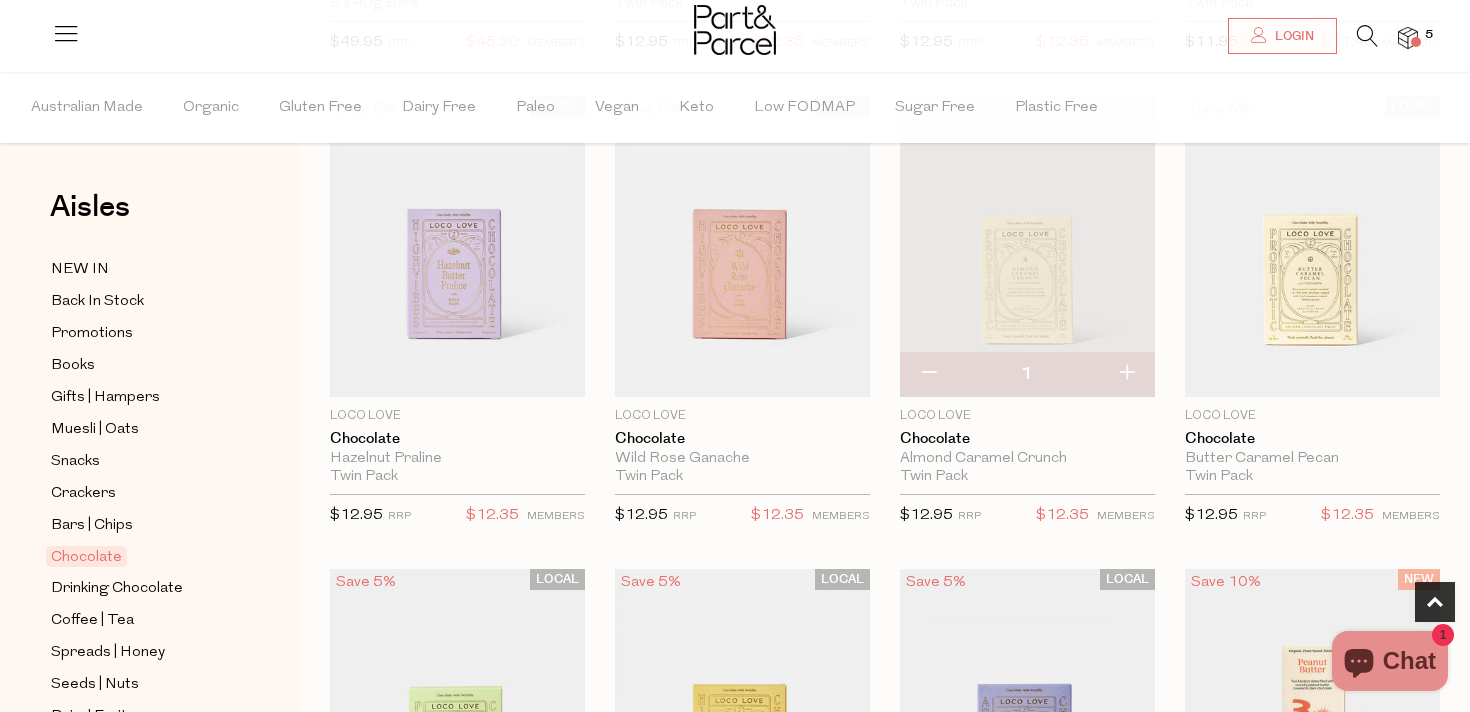 click at bounding box center [1126, 374] 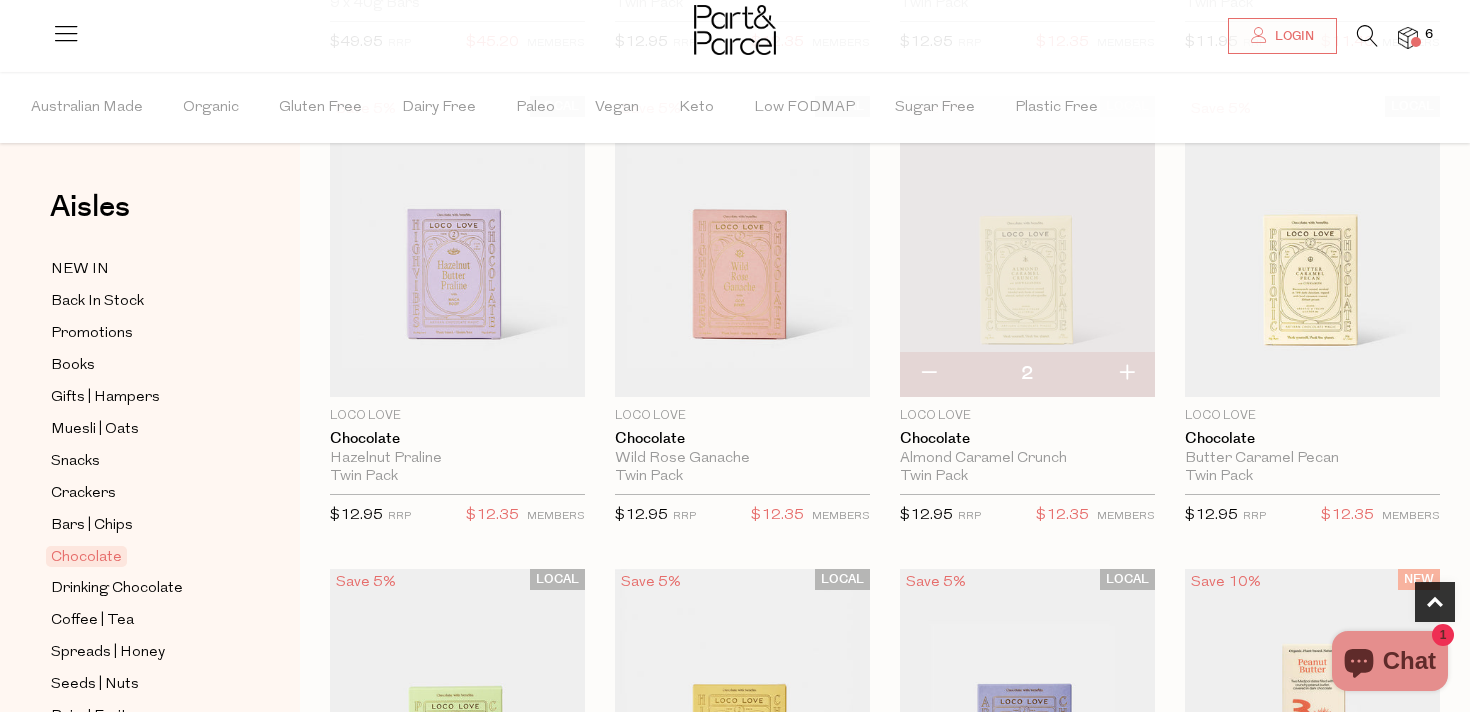click at bounding box center (1126, 374) 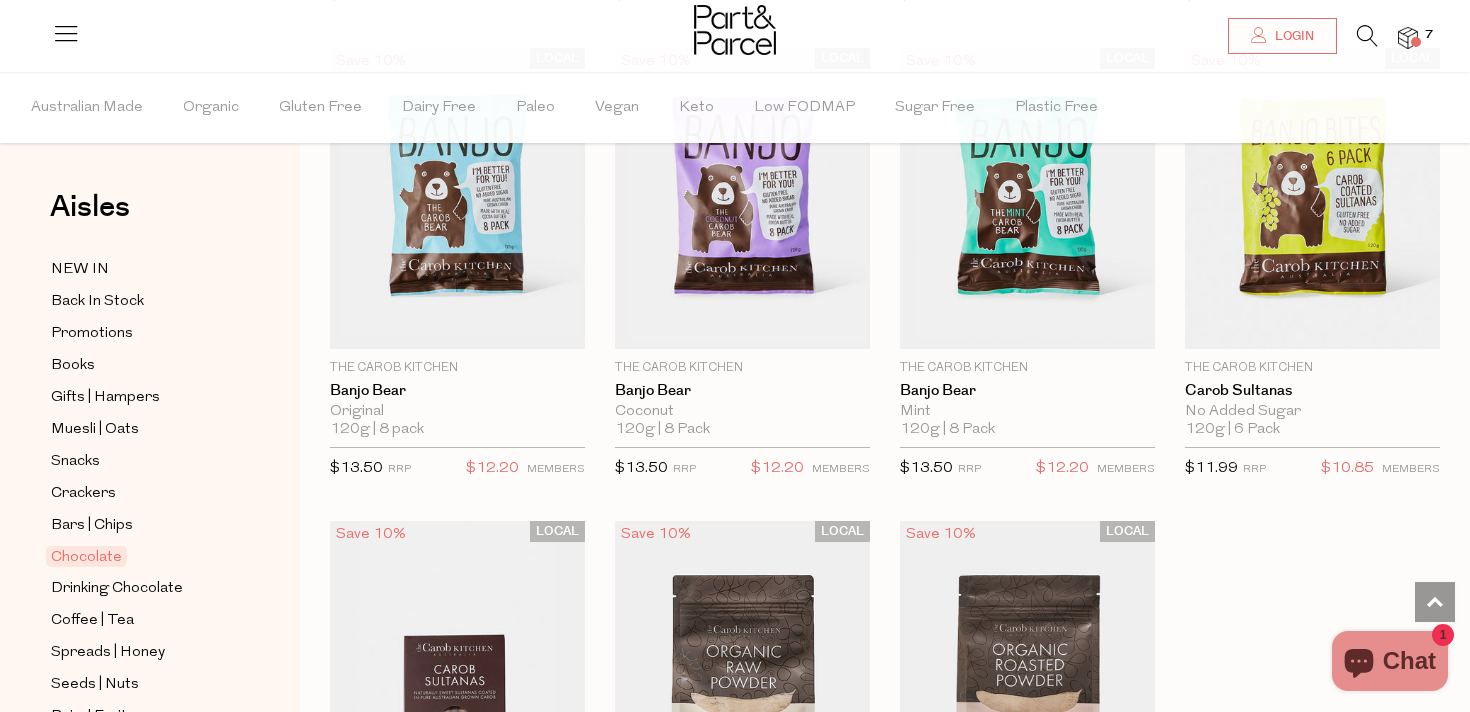 scroll, scrollTop: 6376, scrollLeft: 0, axis: vertical 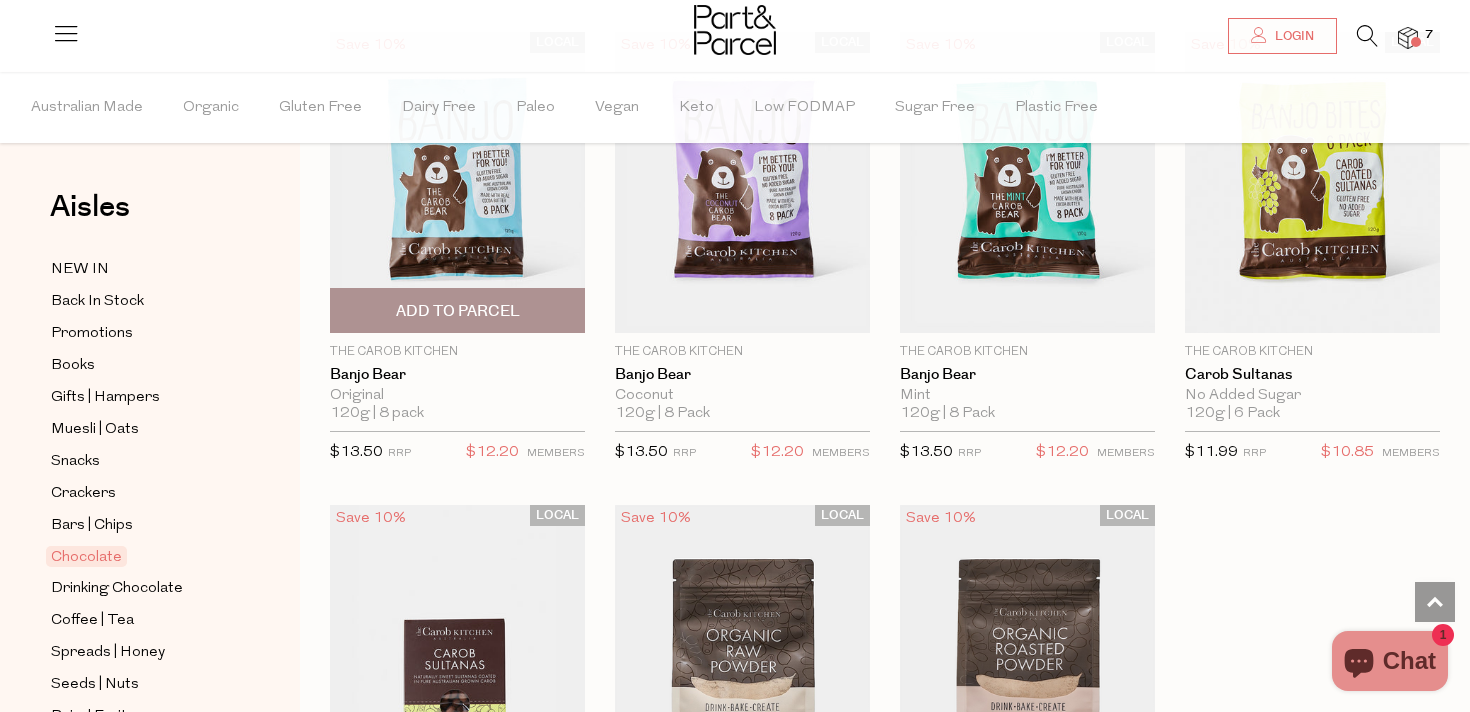 click on "Add To Parcel" at bounding box center (458, 311) 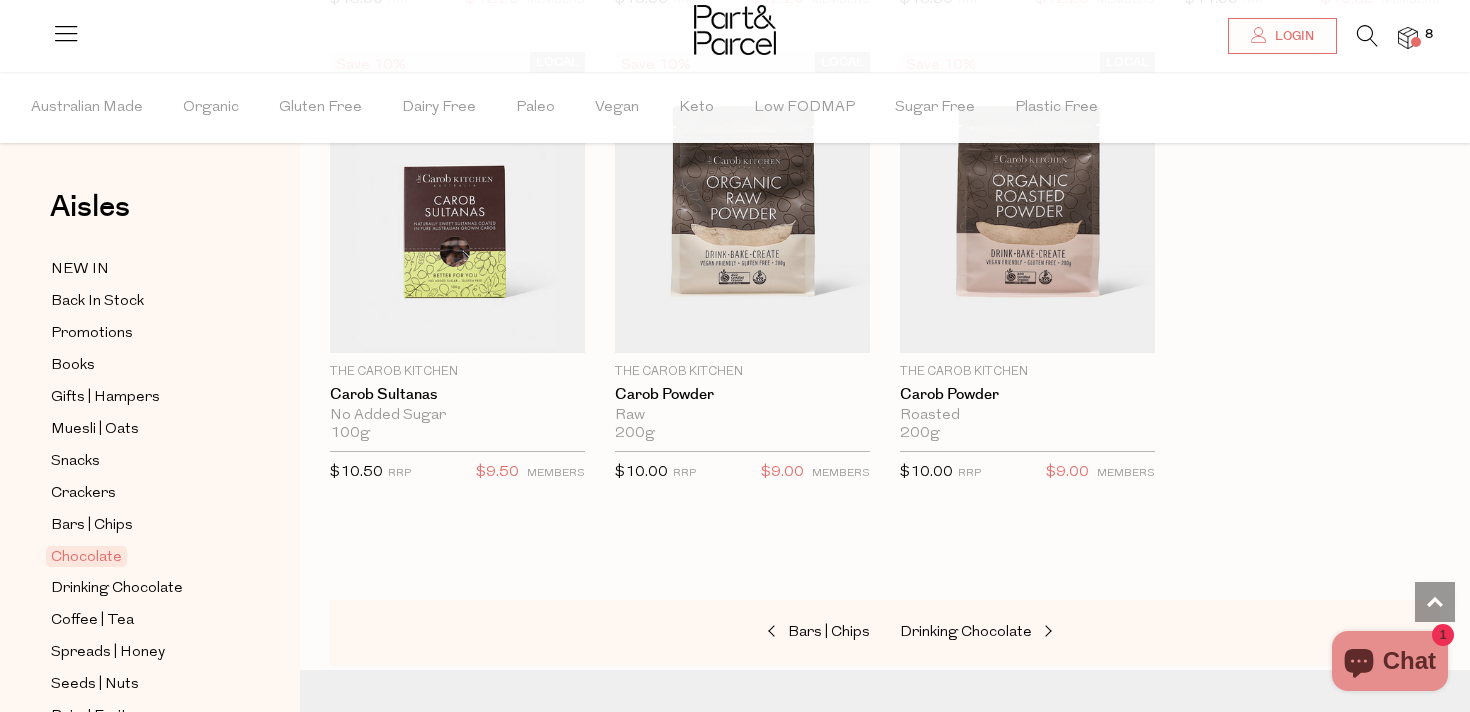 scroll, scrollTop: 7022, scrollLeft: 0, axis: vertical 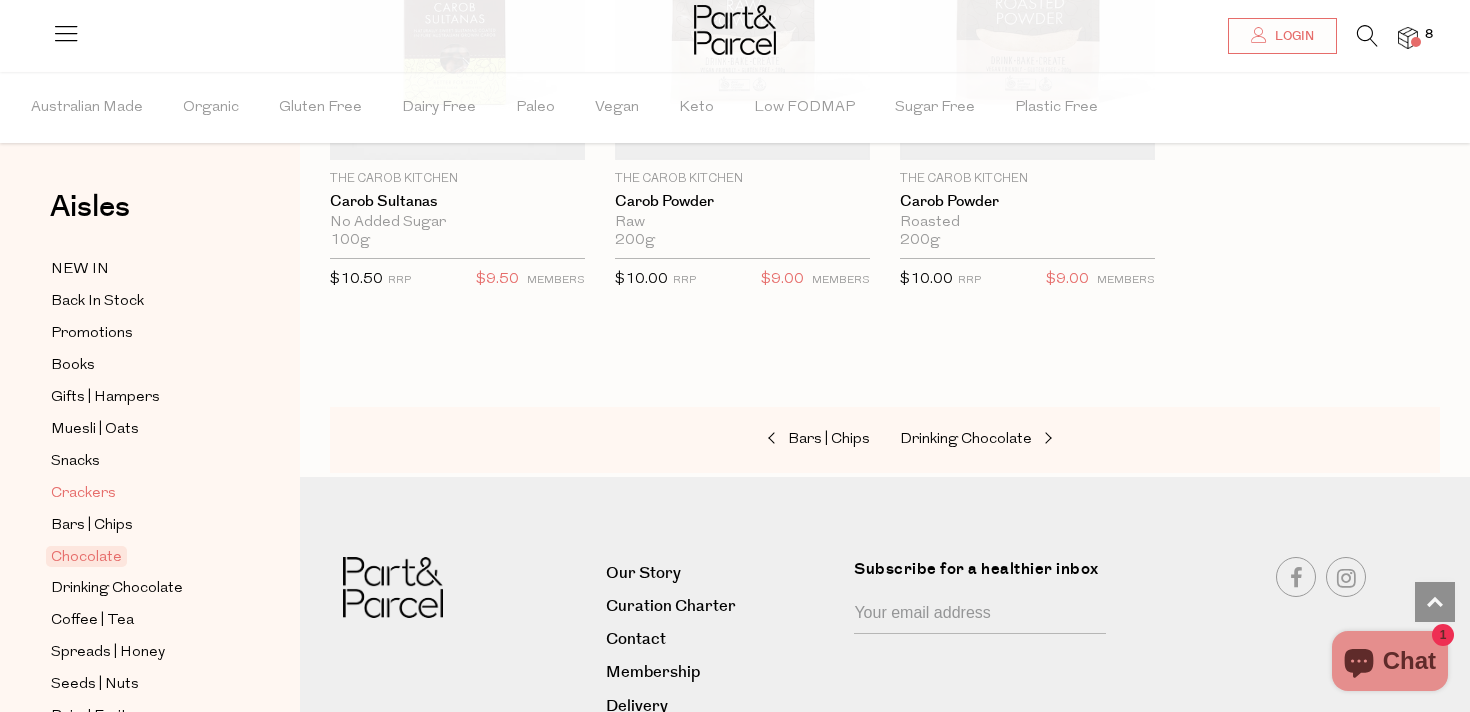click on "Crackers" at bounding box center (83, 494) 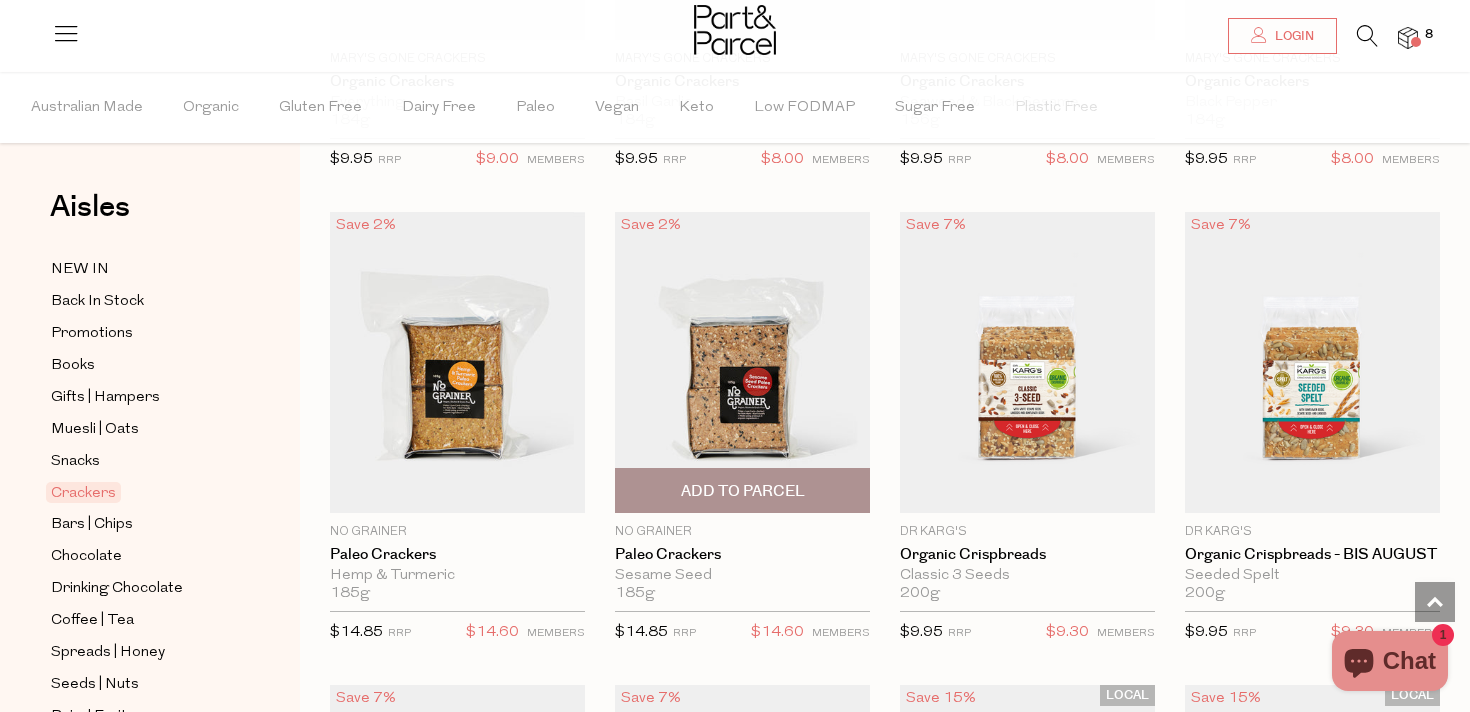 scroll, scrollTop: 2900, scrollLeft: 0, axis: vertical 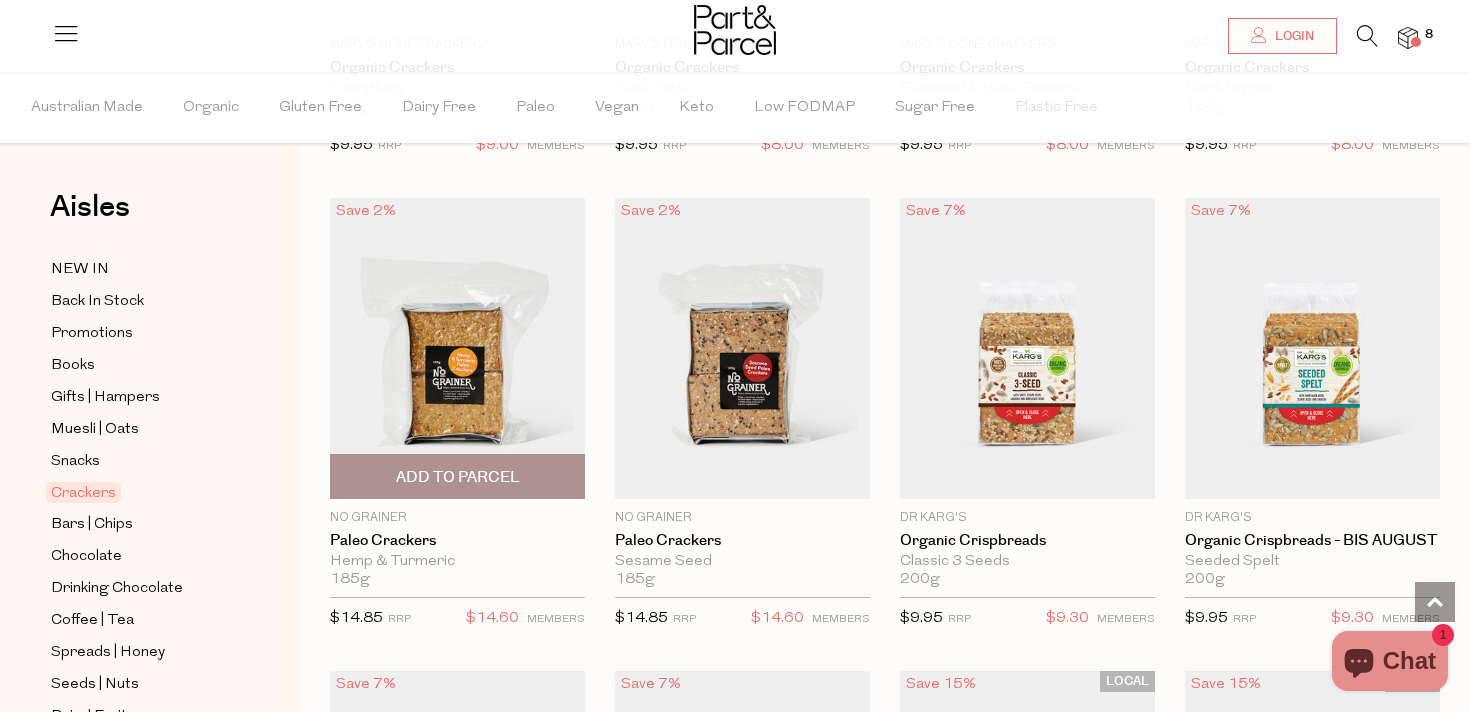 click on "Add To Parcel" at bounding box center [458, 477] 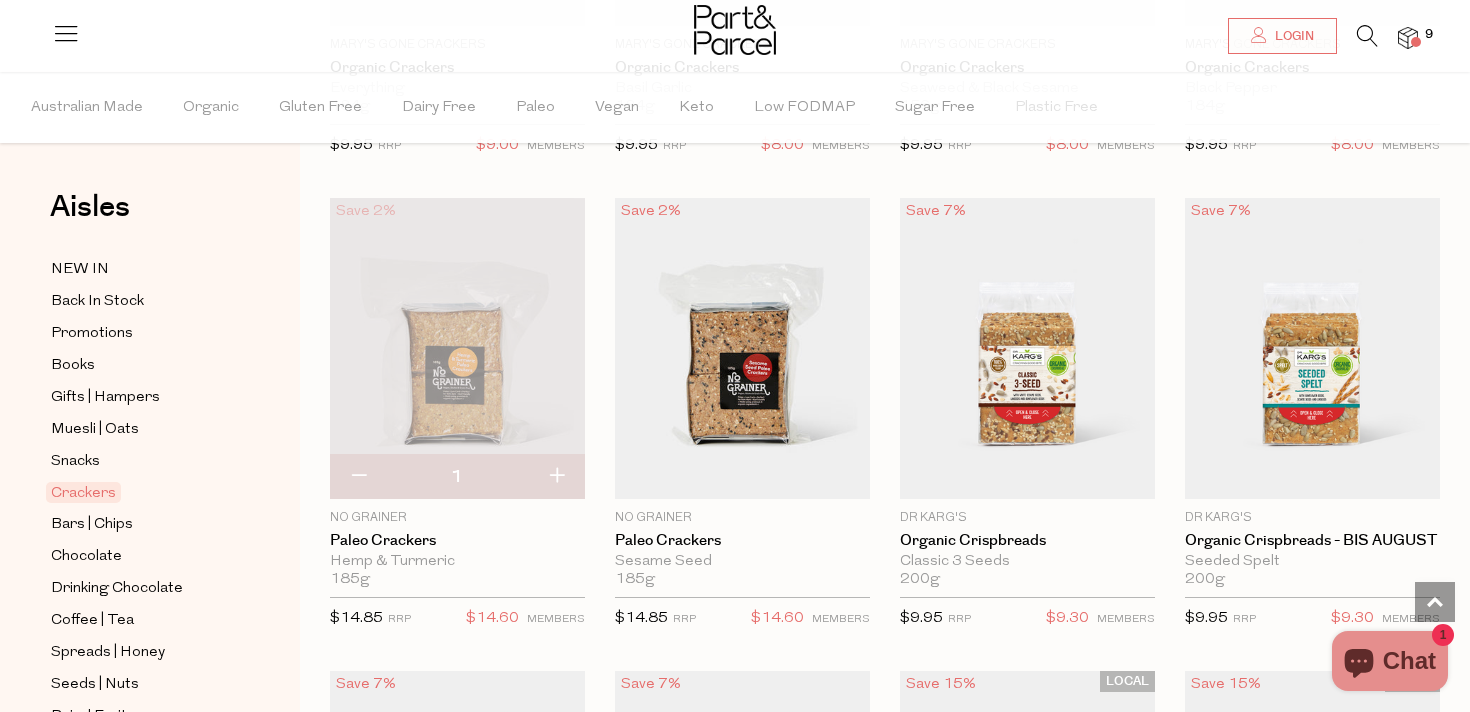 click at bounding box center (556, 477) 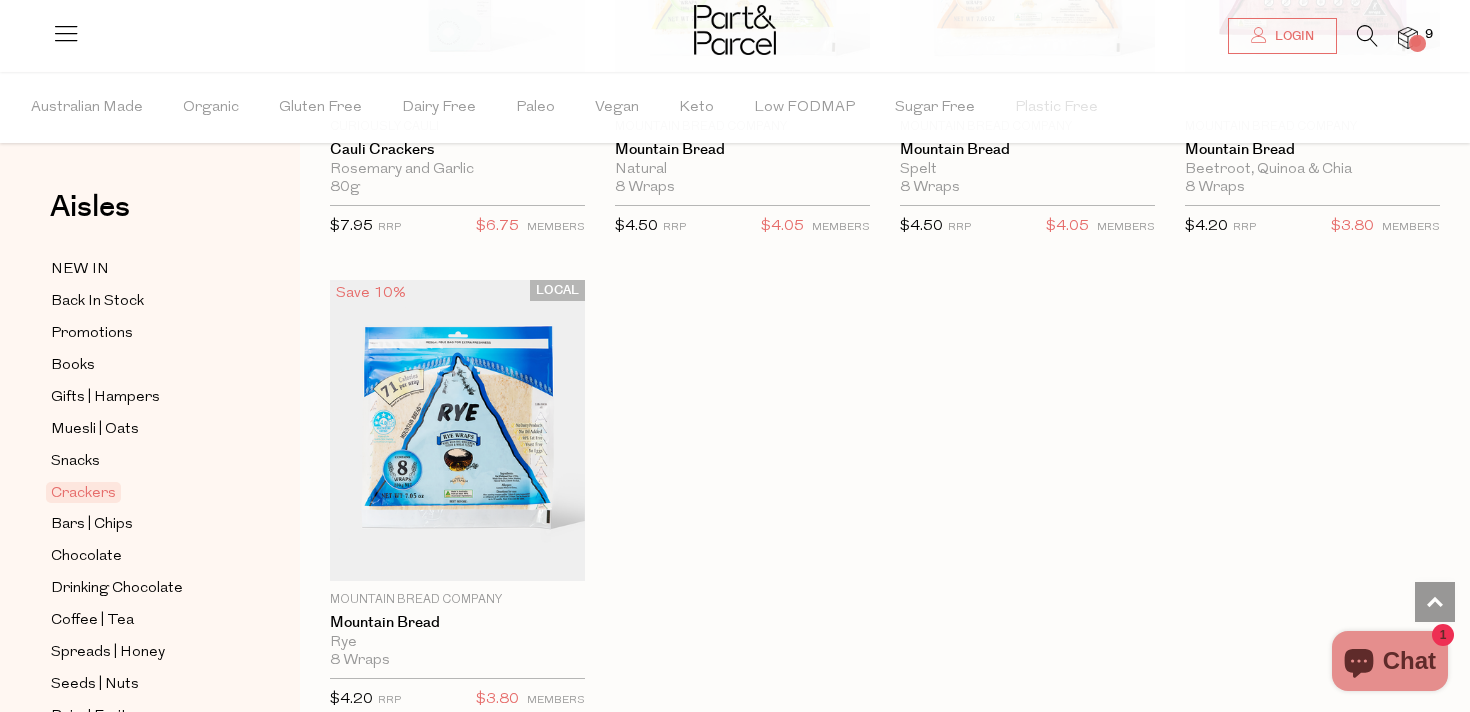 scroll, scrollTop: 4441, scrollLeft: 0, axis: vertical 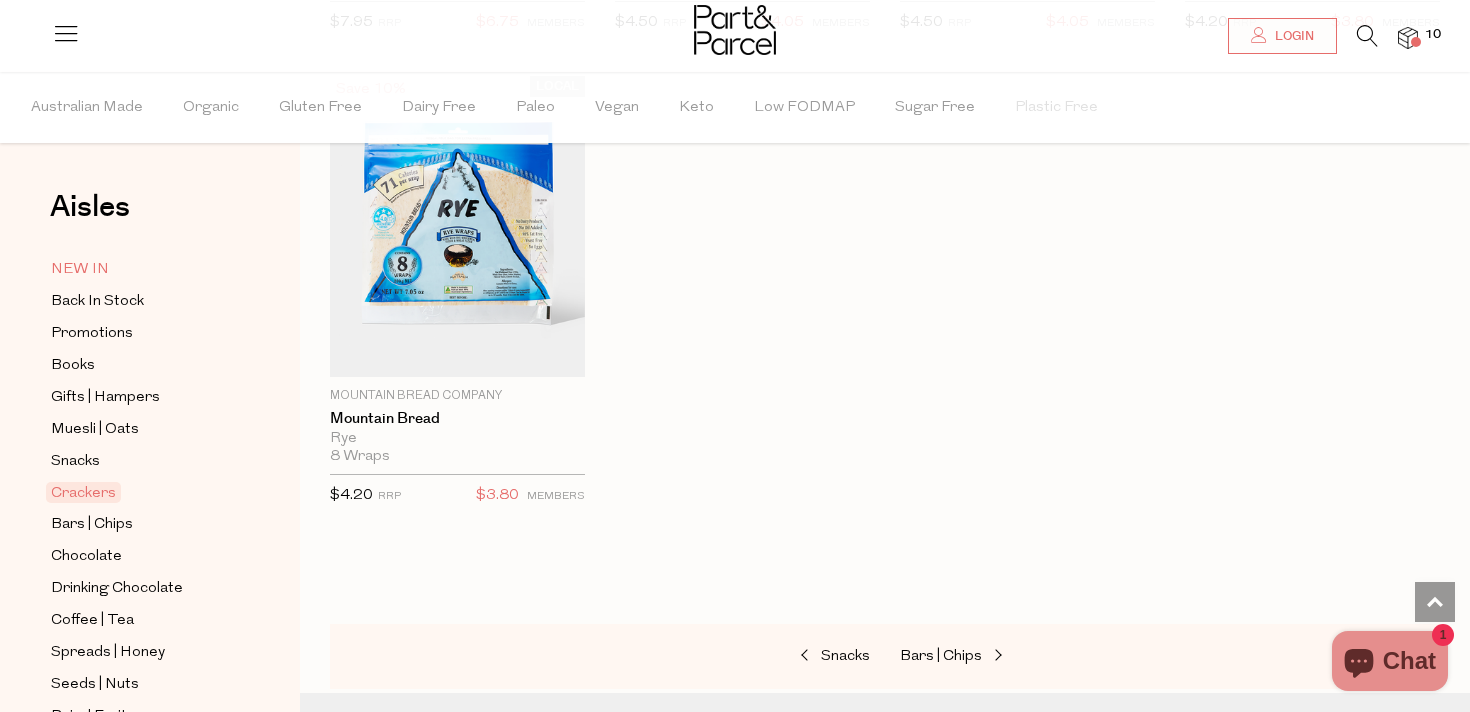click on "NEW IN" at bounding box center [80, 270] 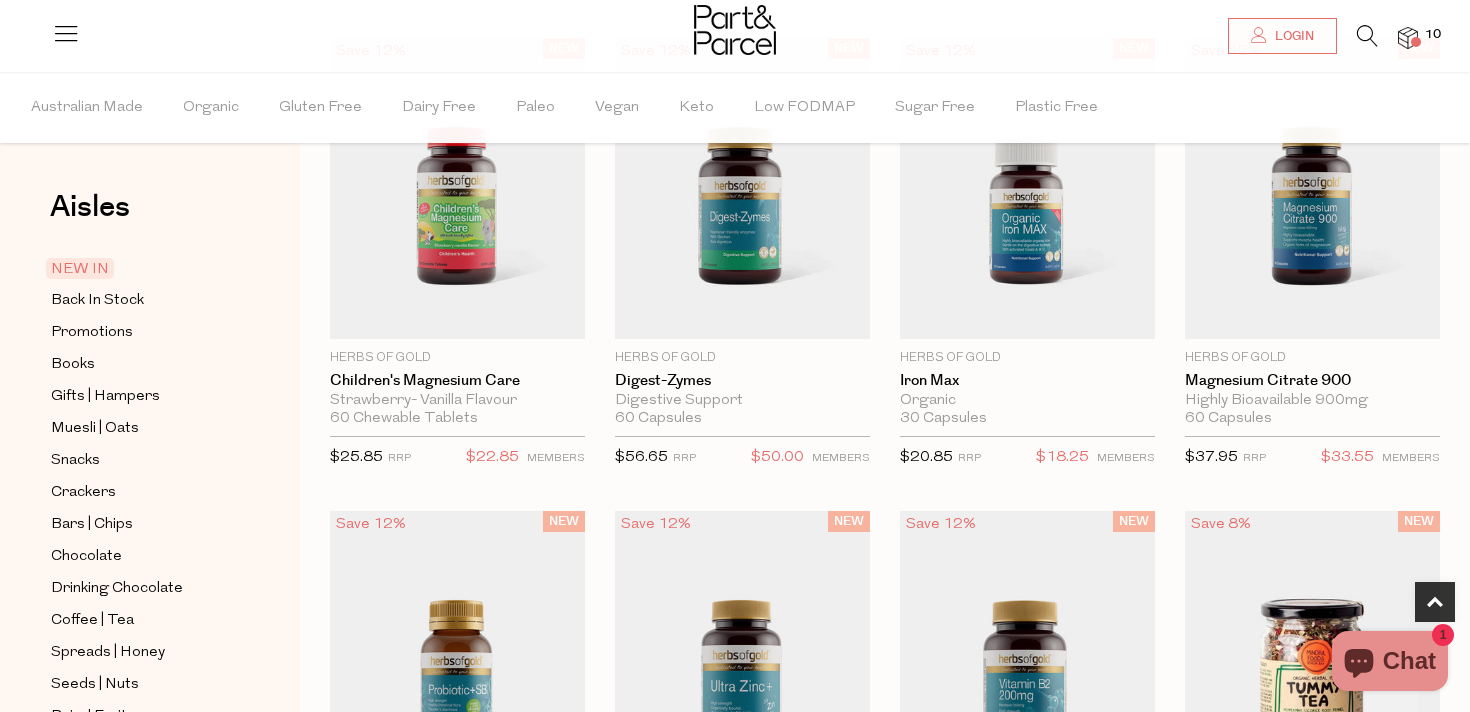 scroll, scrollTop: 697, scrollLeft: 0, axis: vertical 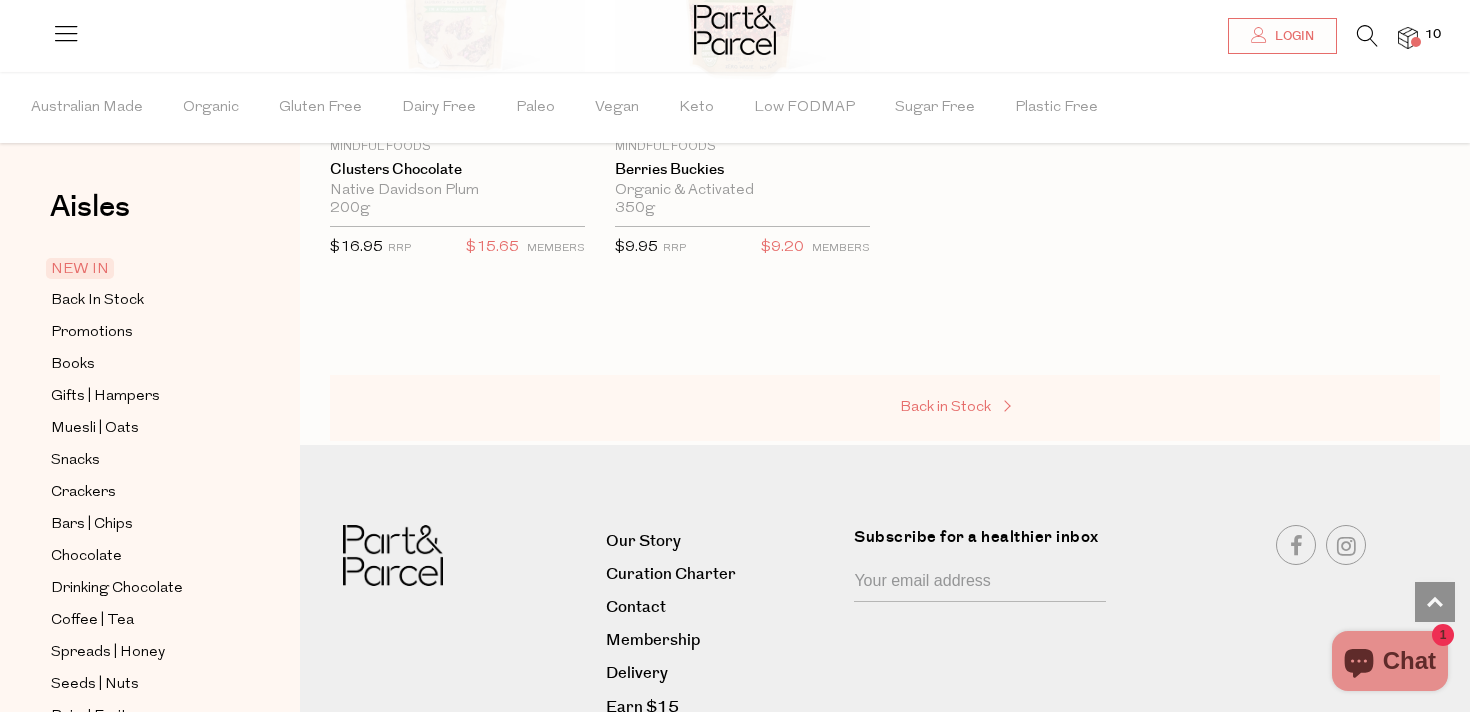 click on "Back in Stock" at bounding box center [1000, 408] 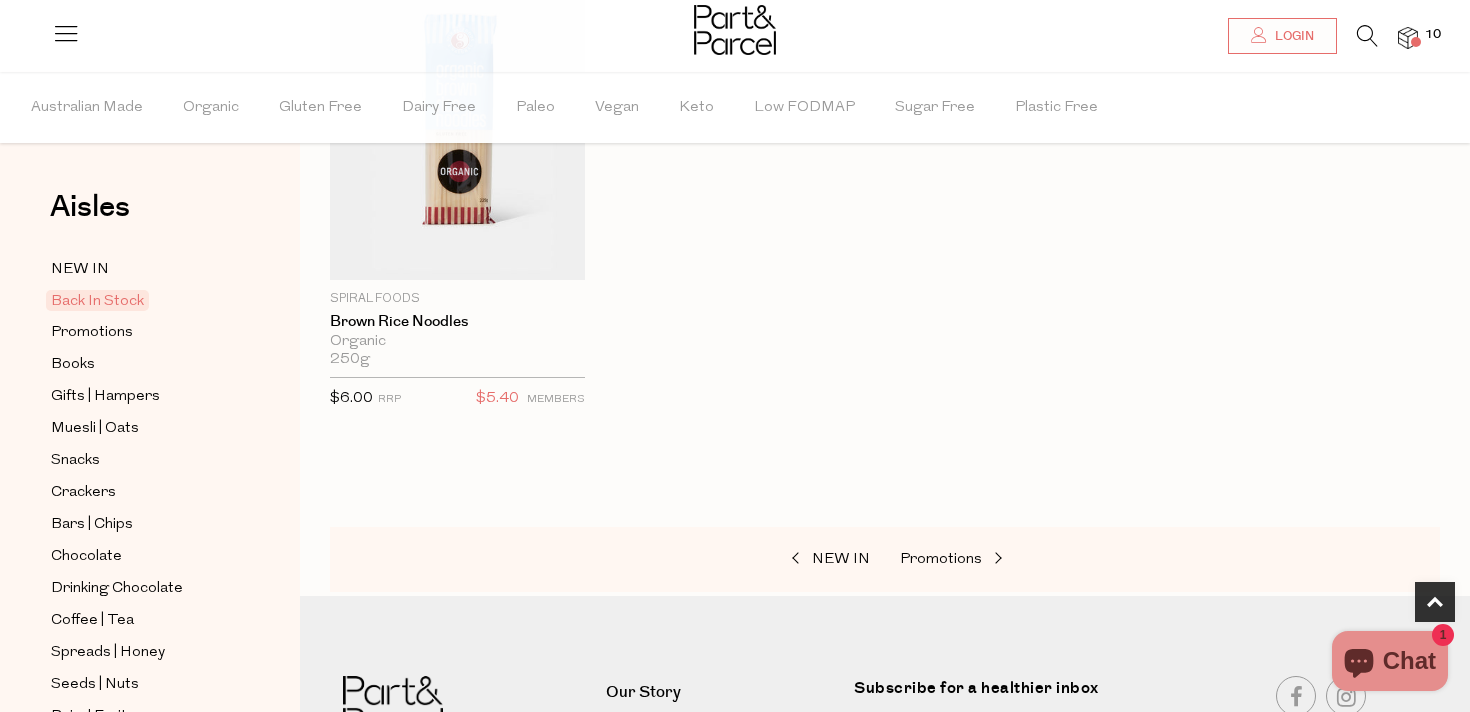 scroll, scrollTop: 1254, scrollLeft: 0, axis: vertical 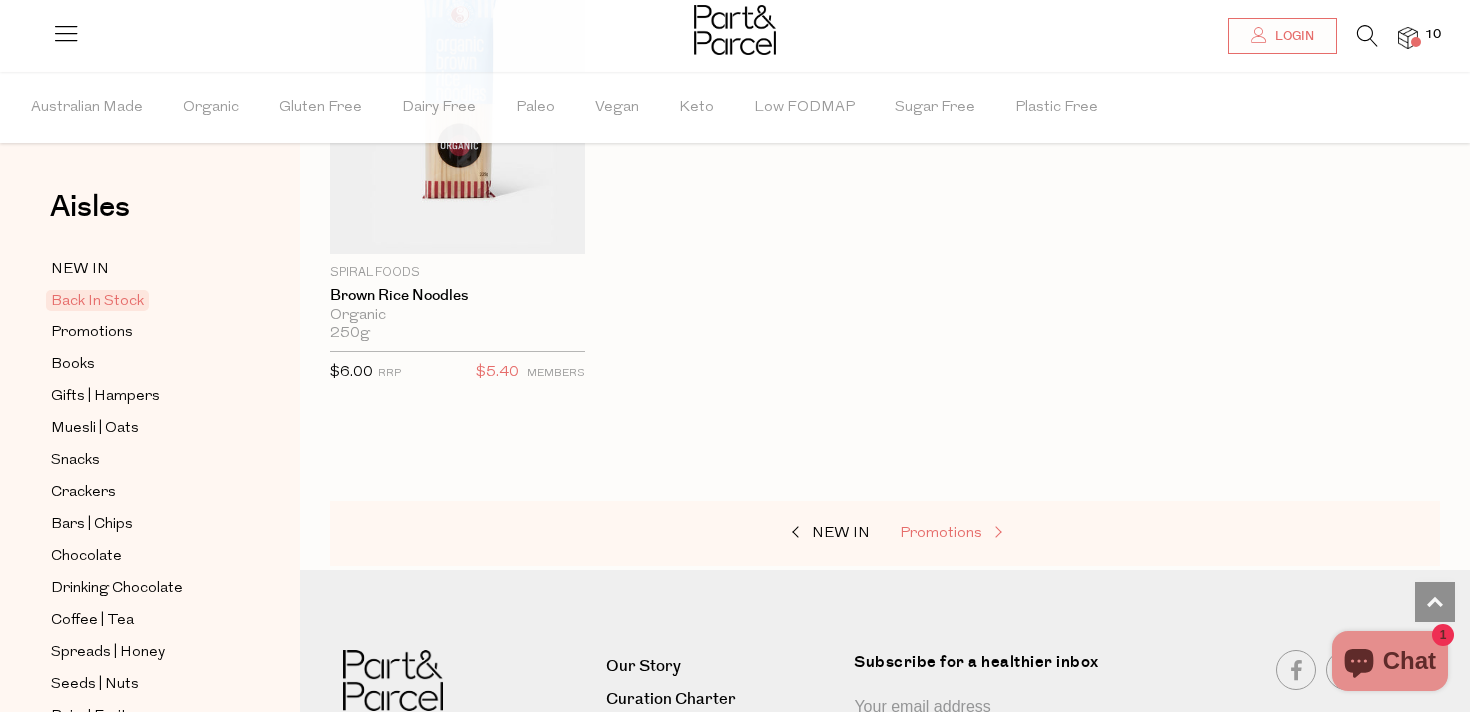 click on "Promotions" at bounding box center (941, 533) 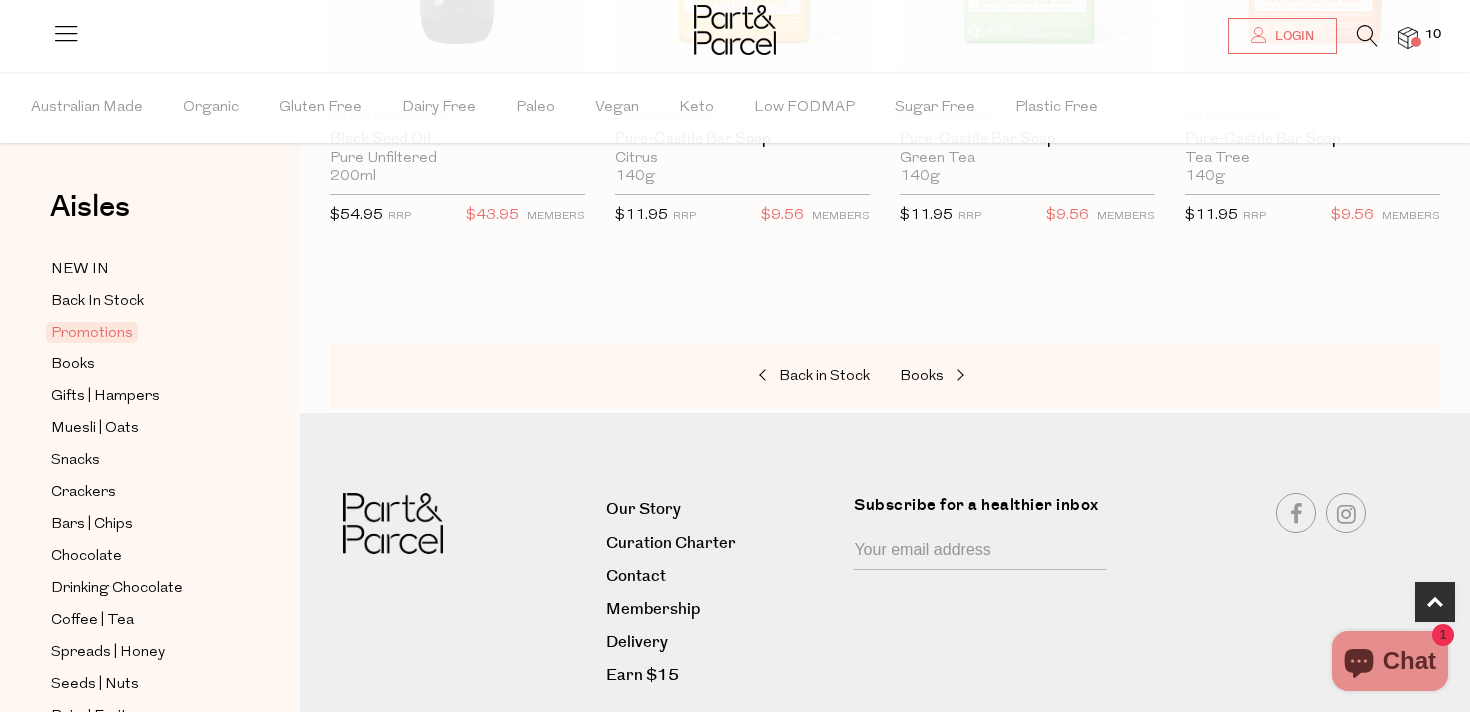 scroll, scrollTop: 1004, scrollLeft: 0, axis: vertical 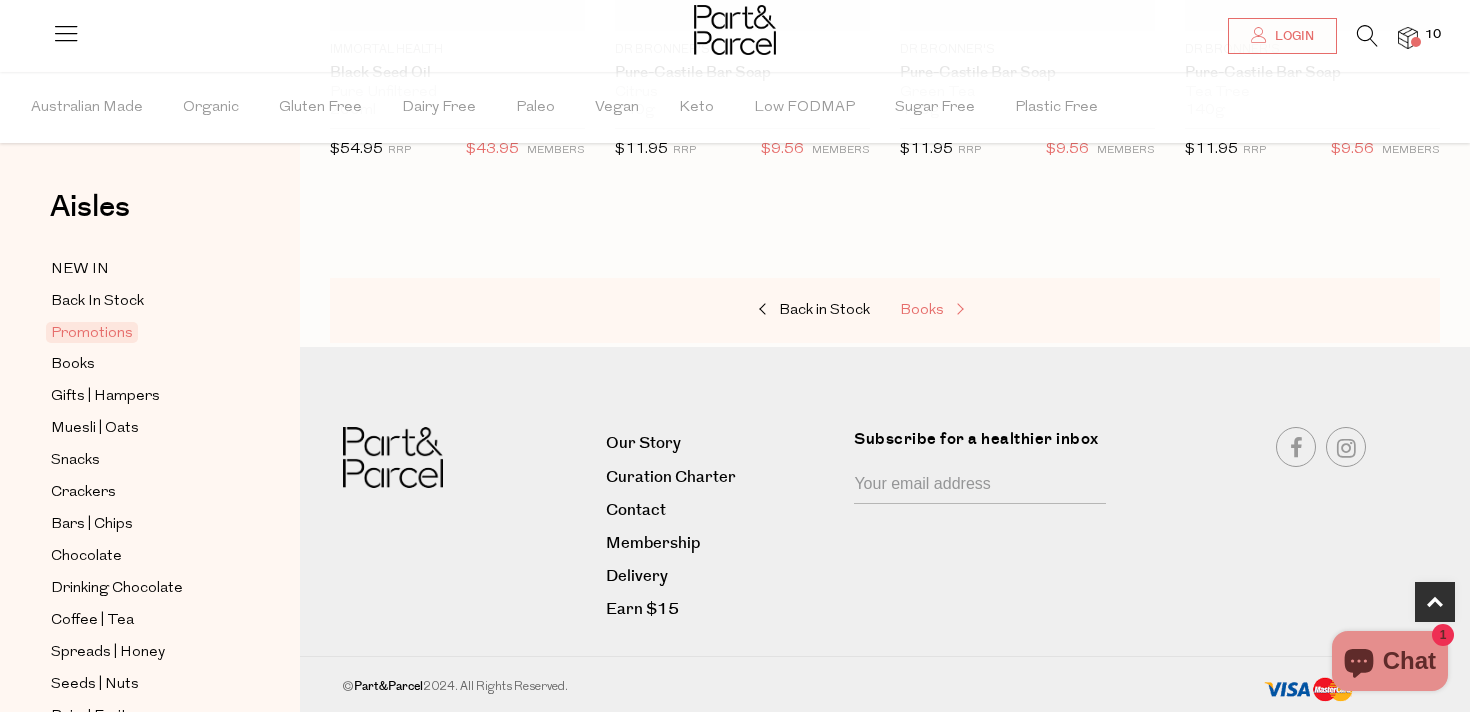 click on "Books" at bounding box center [1000, 311] 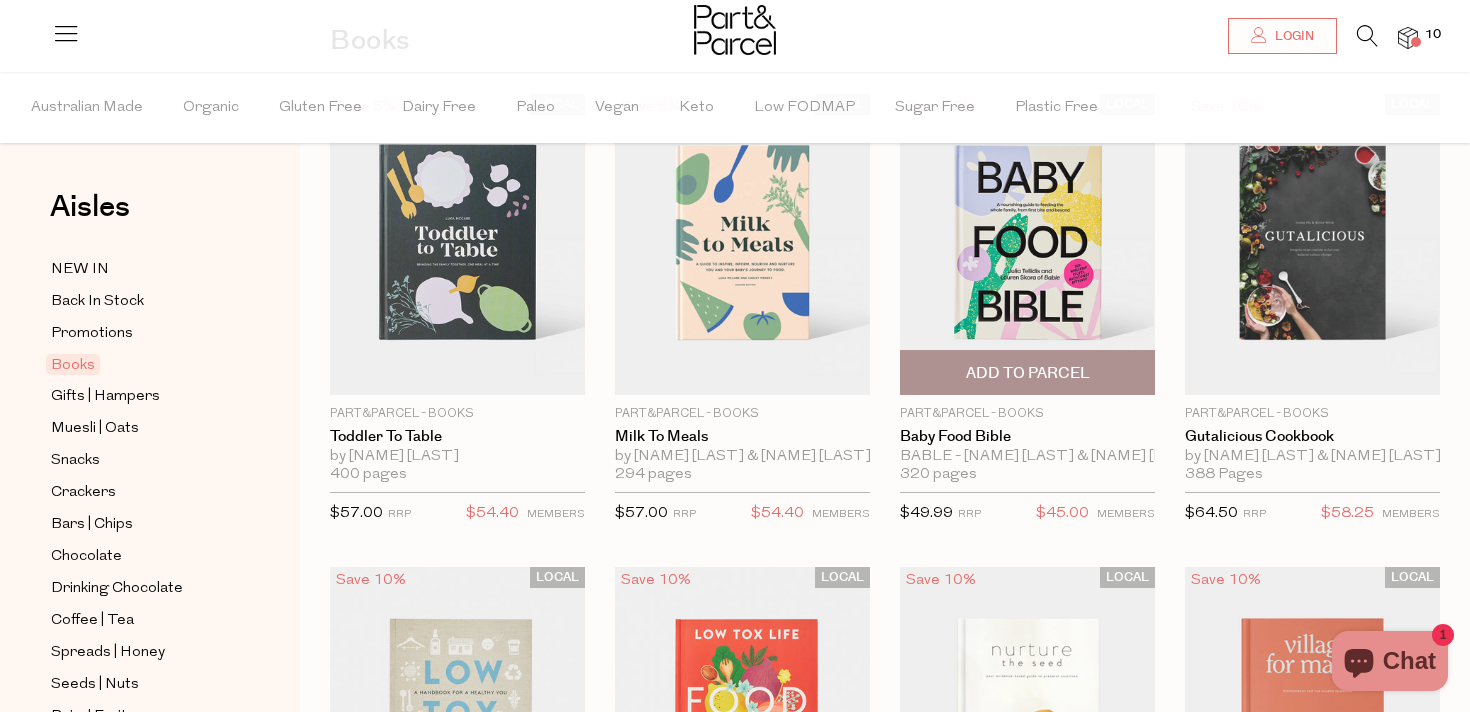 scroll, scrollTop: 181, scrollLeft: 0, axis: vertical 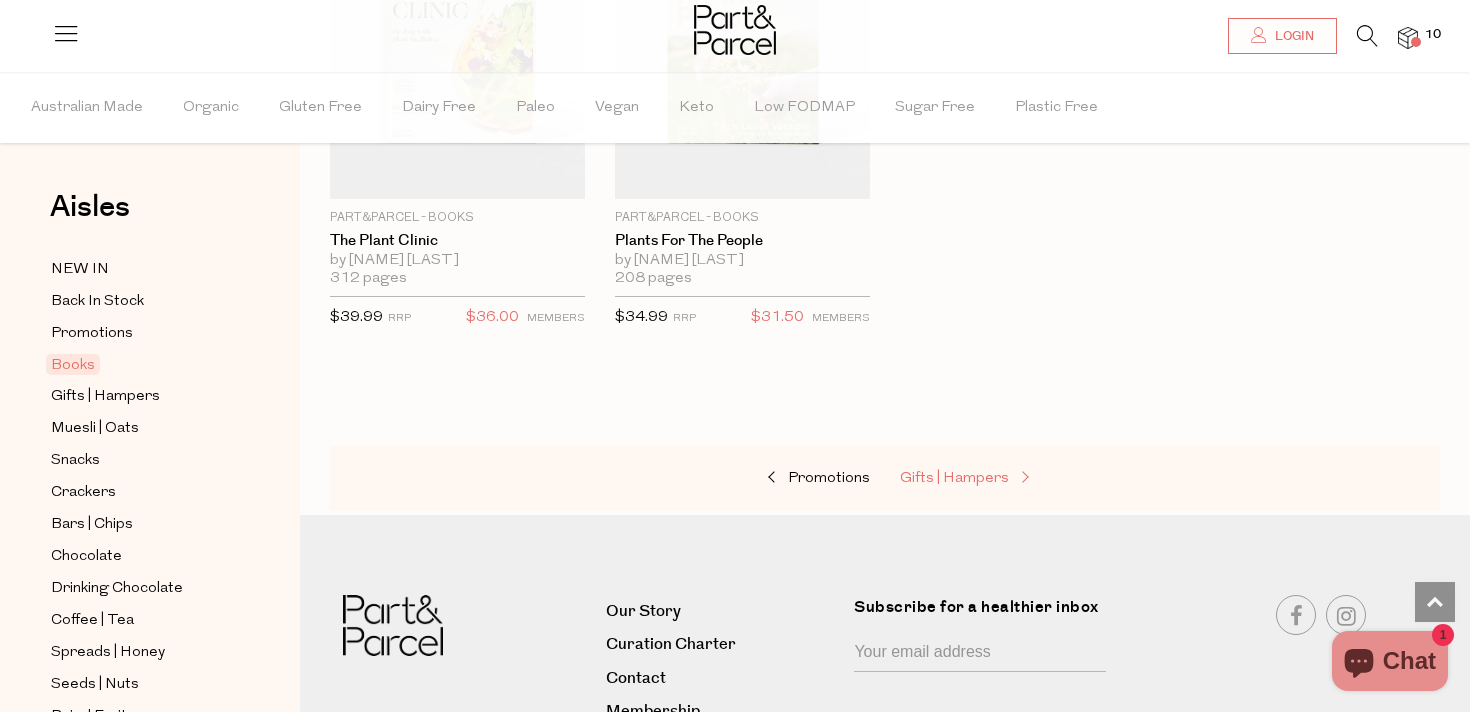 click on "Gifts | Hampers" at bounding box center (954, 478) 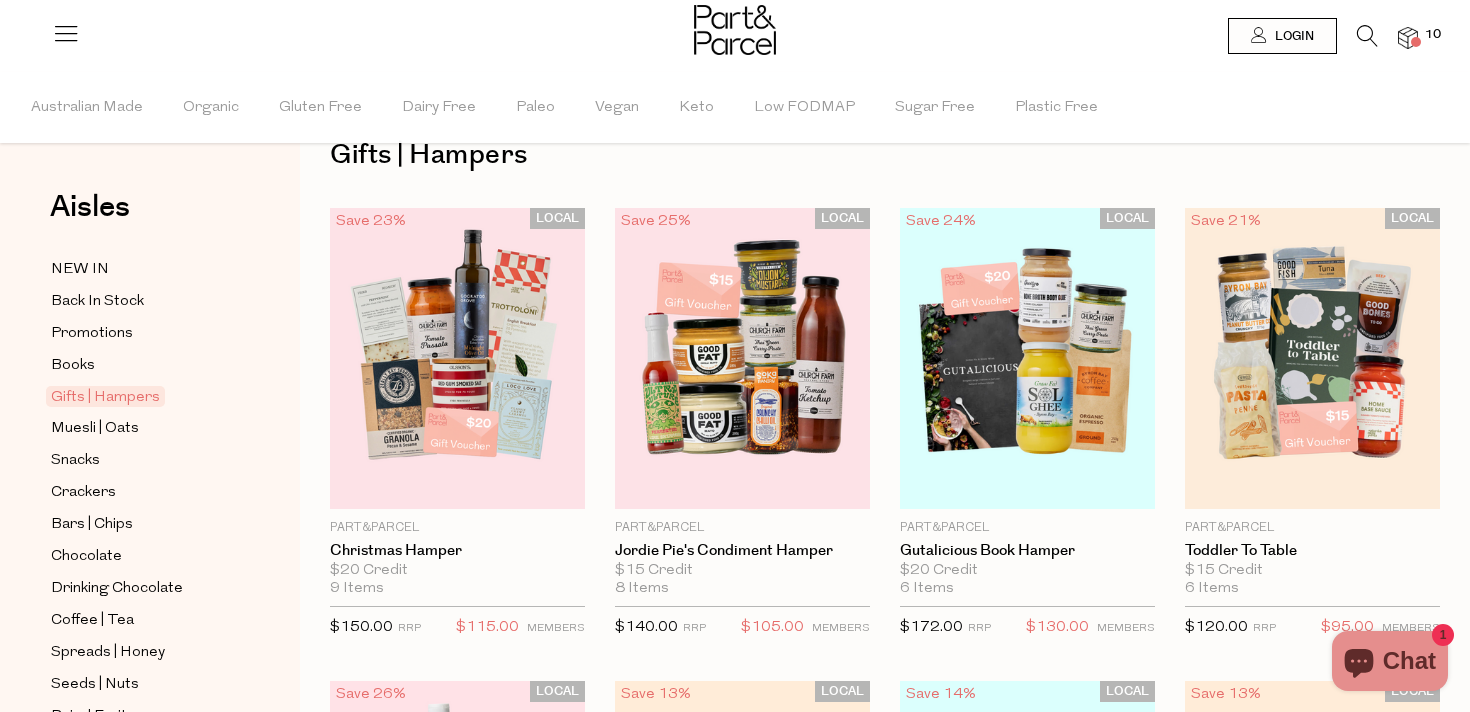 scroll, scrollTop: 0, scrollLeft: 0, axis: both 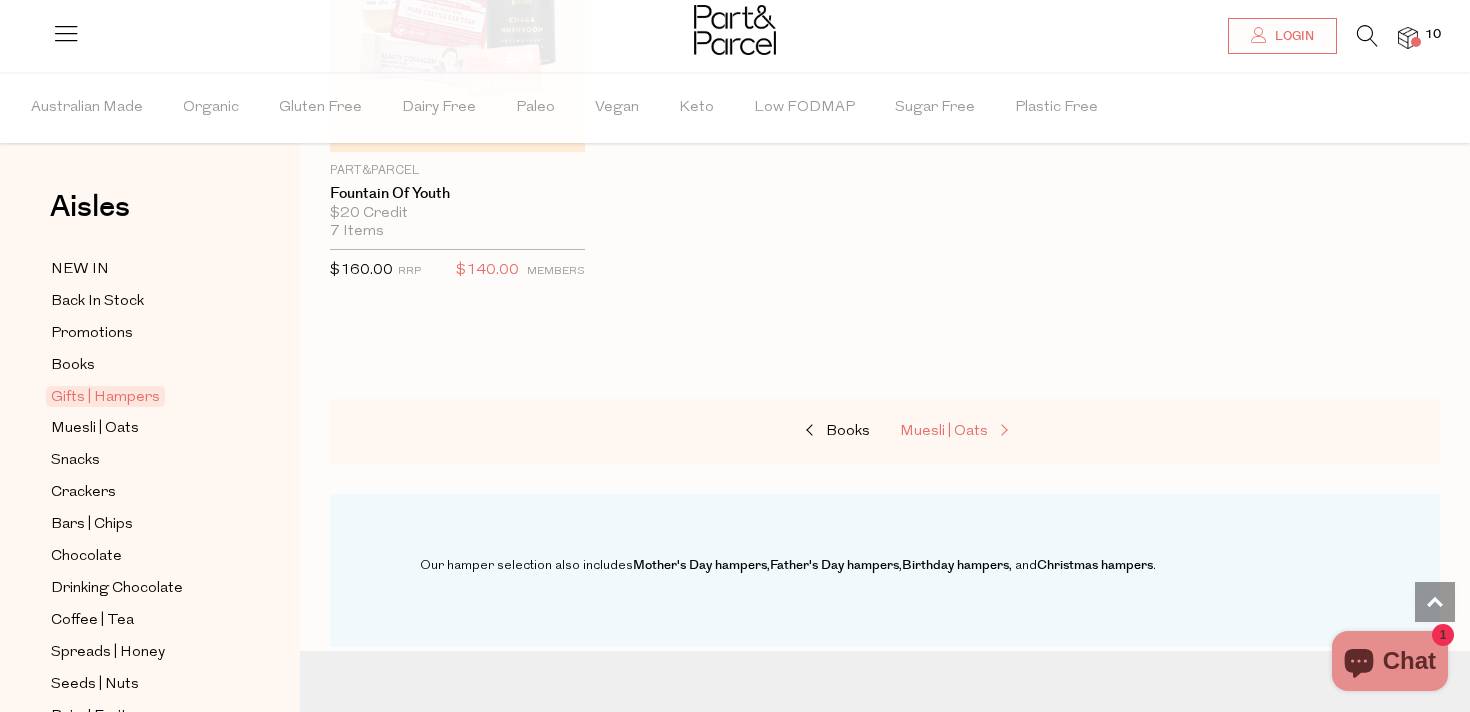 click on "Muesli | Oats" at bounding box center [944, 431] 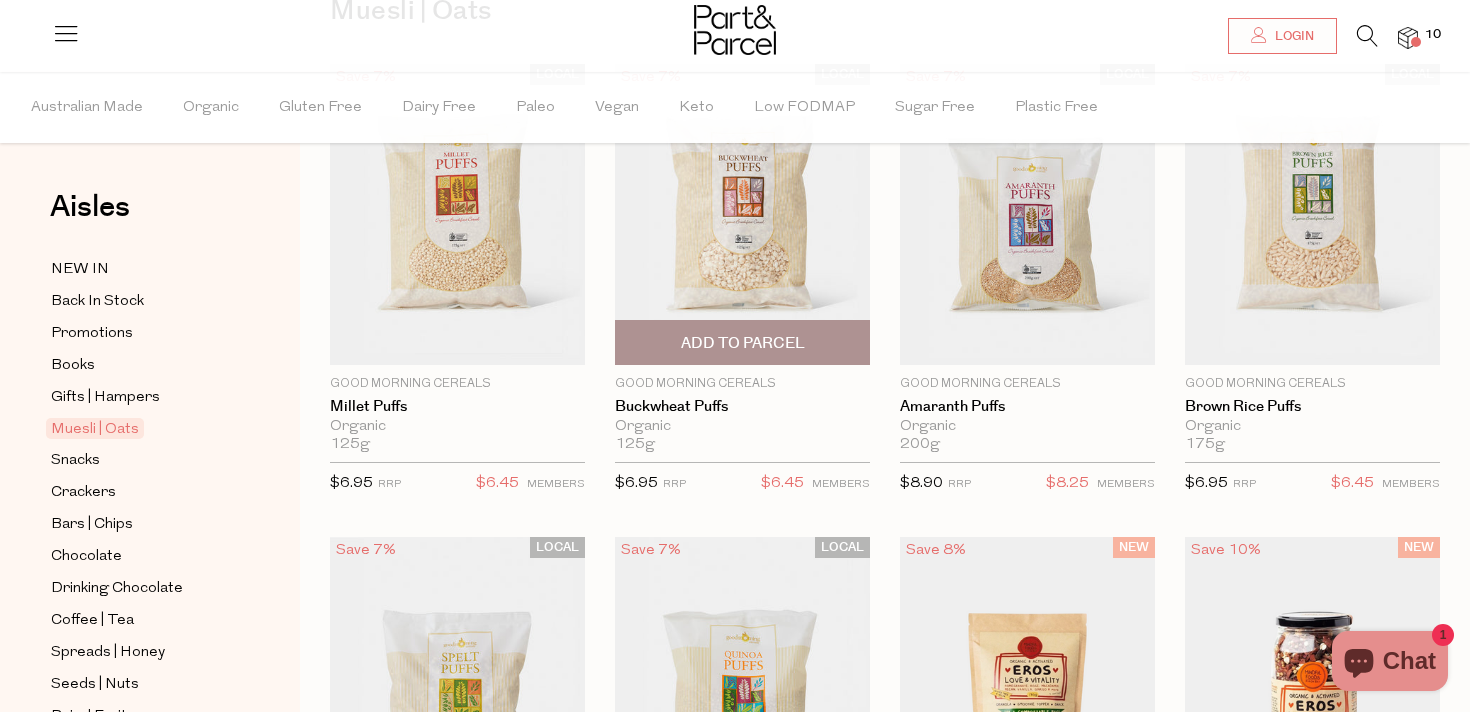 scroll, scrollTop: 207, scrollLeft: 0, axis: vertical 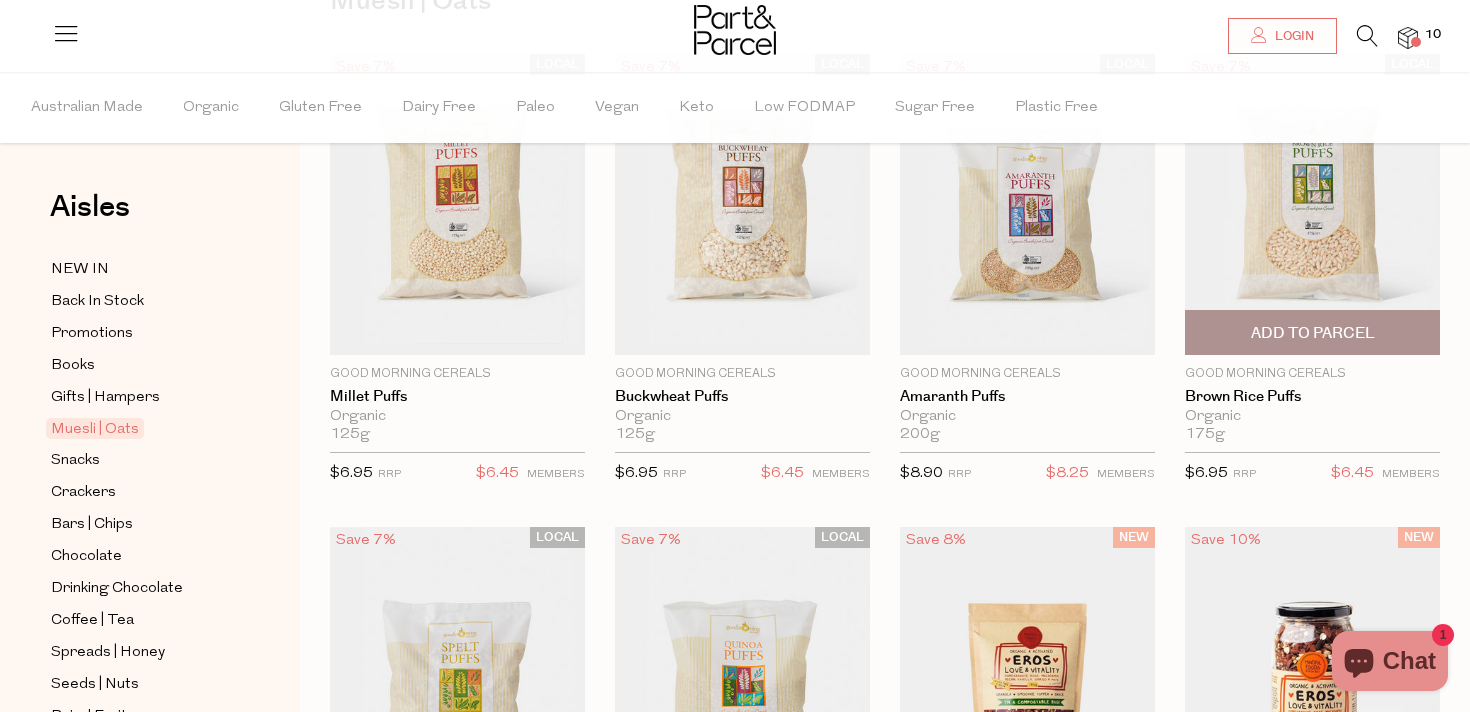 click on "Add To Parcel" at bounding box center (1313, 333) 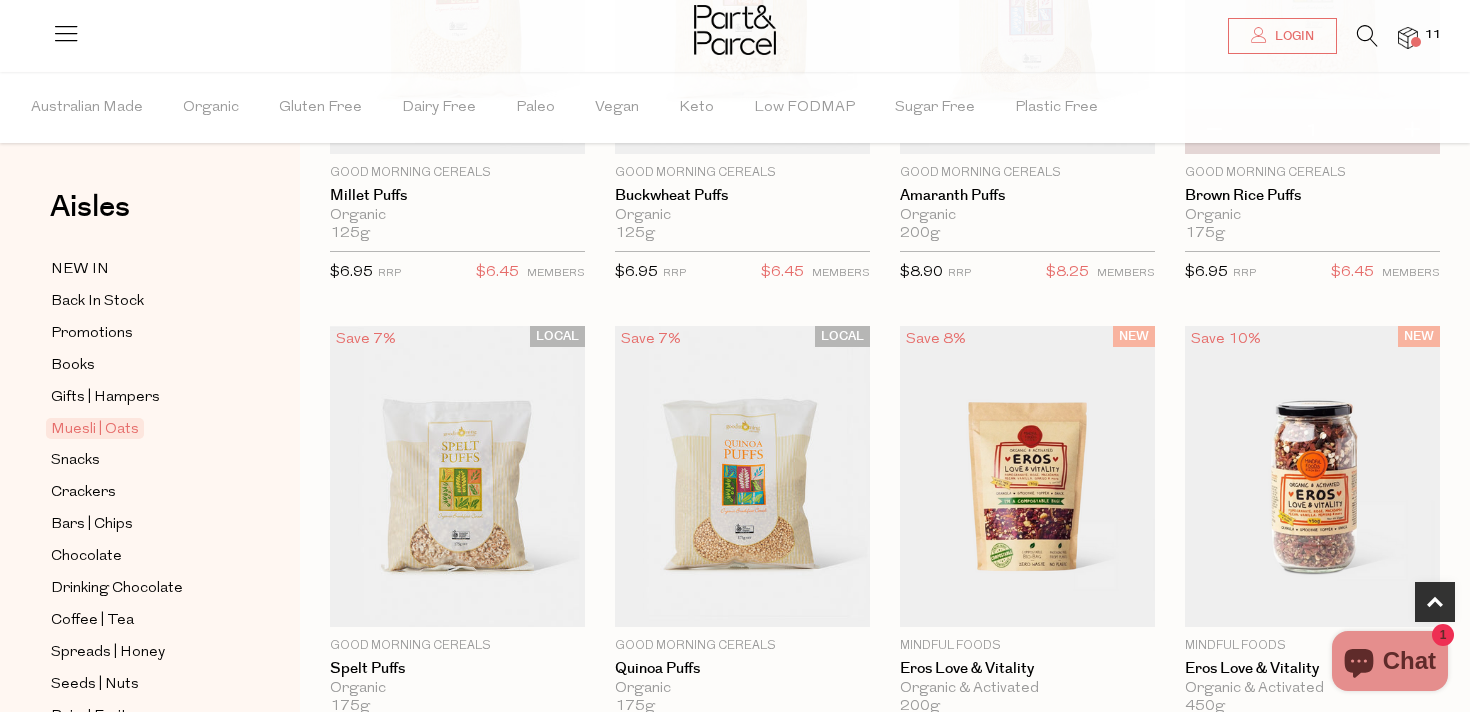 scroll, scrollTop: 596, scrollLeft: 0, axis: vertical 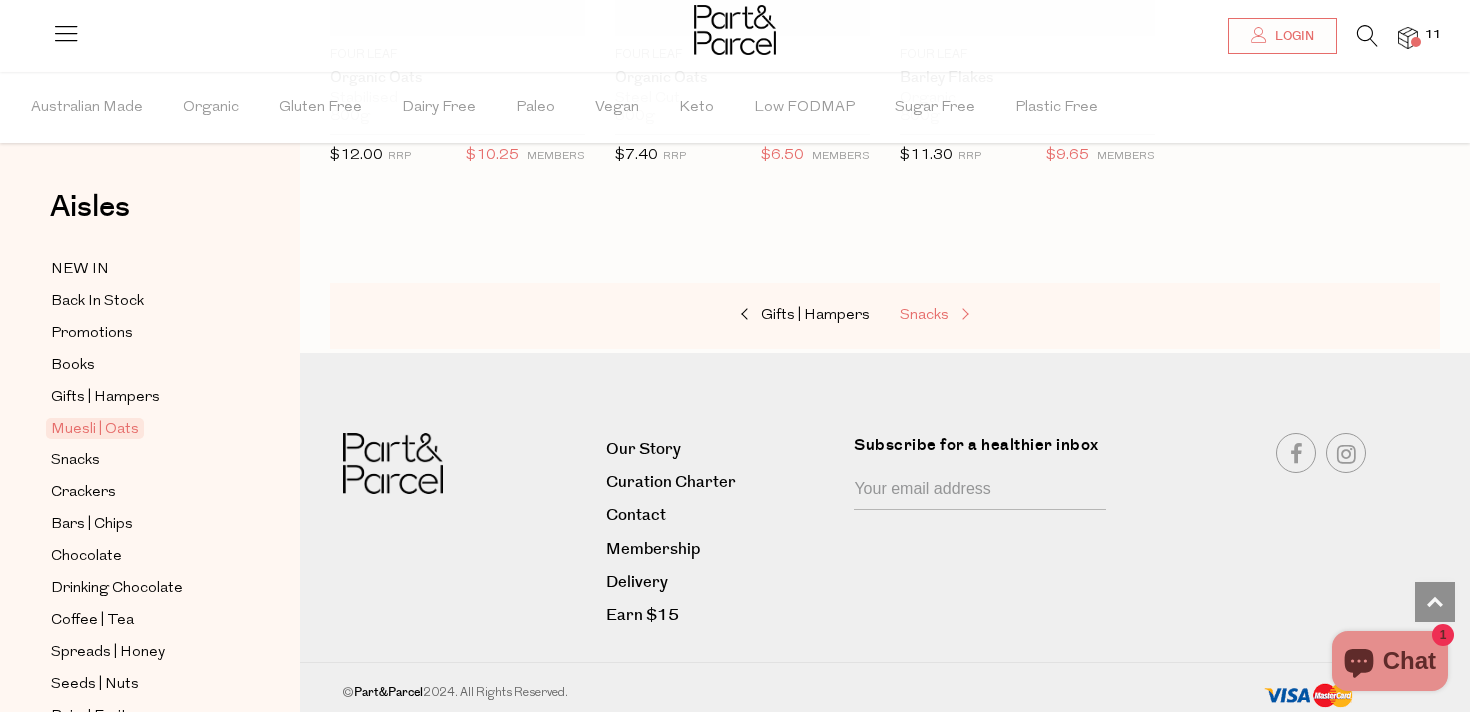 click on "Snacks" at bounding box center [924, 315] 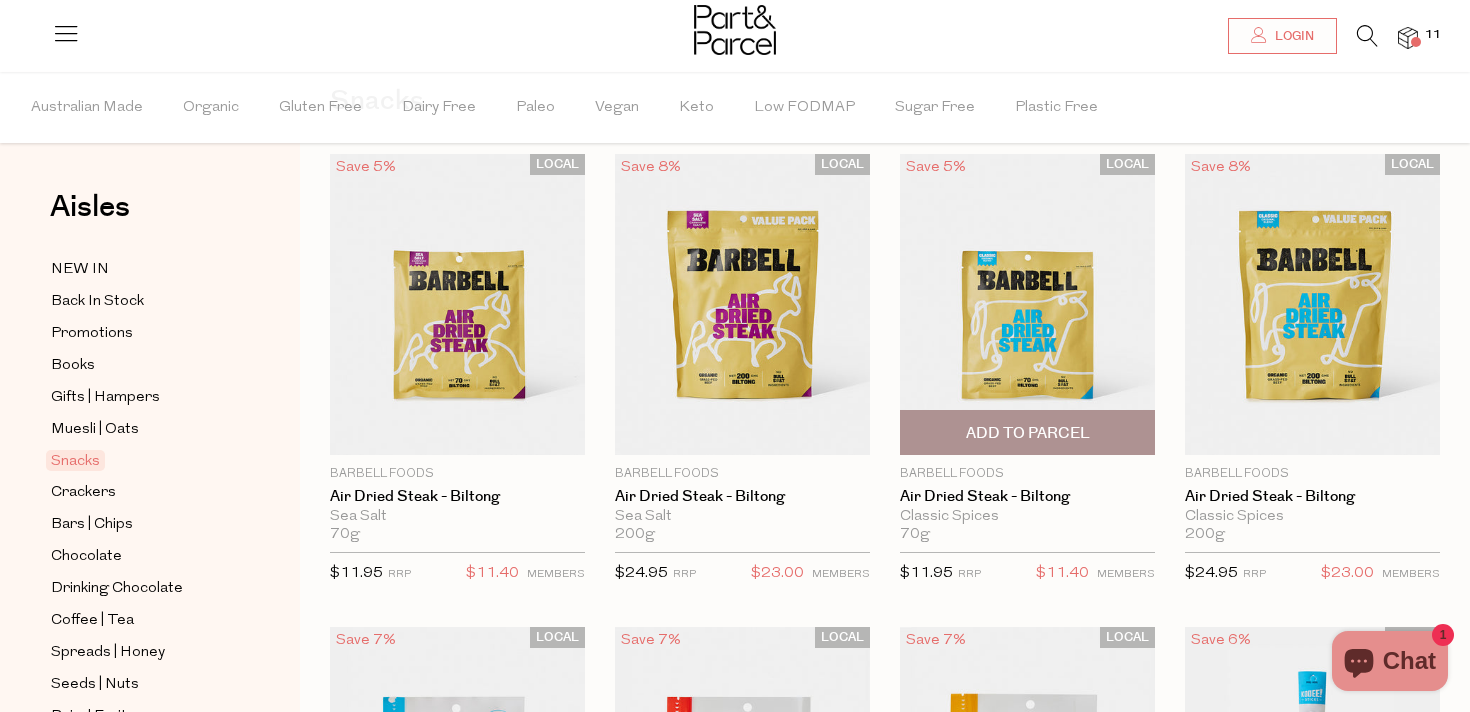 scroll, scrollTop: 103, scrollLeft: 0, axis: vertical 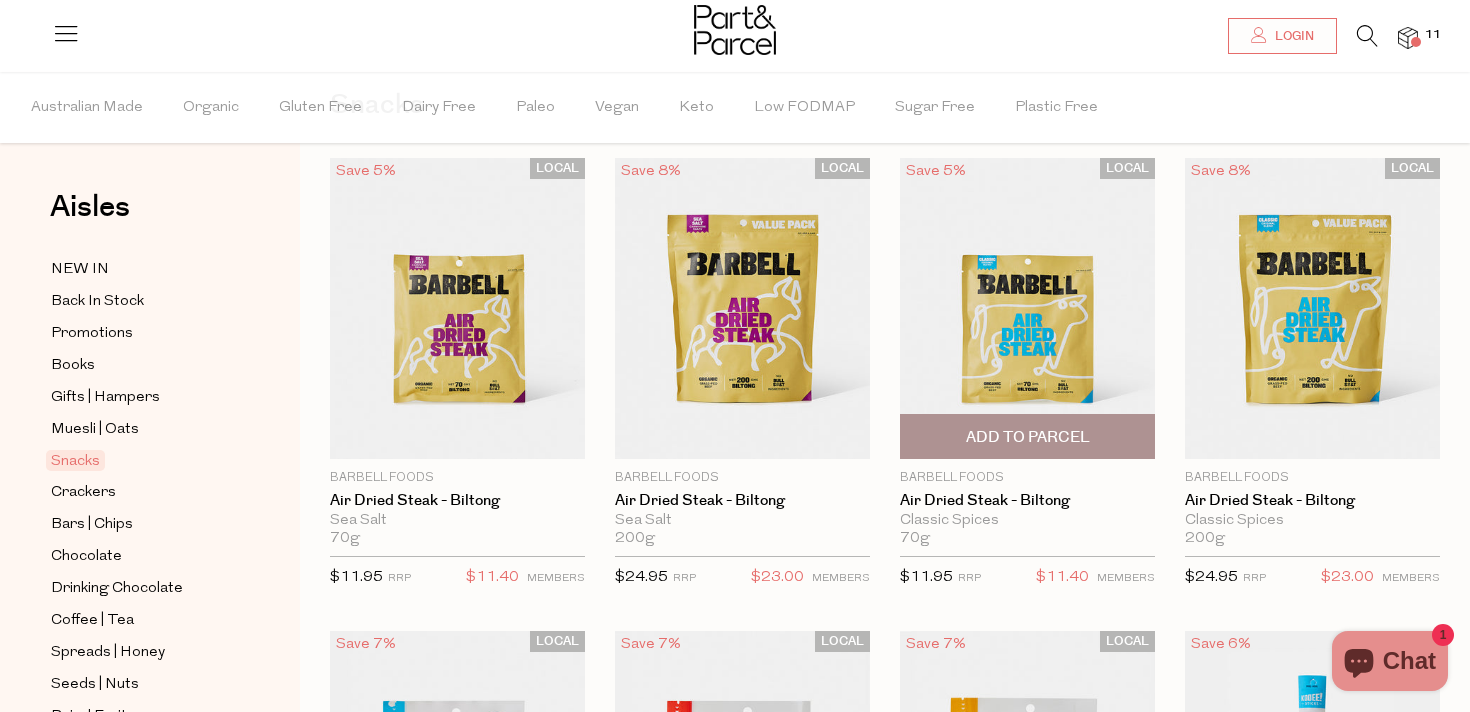 click on "Add To Parcel" at bounding box center [1027, 436] 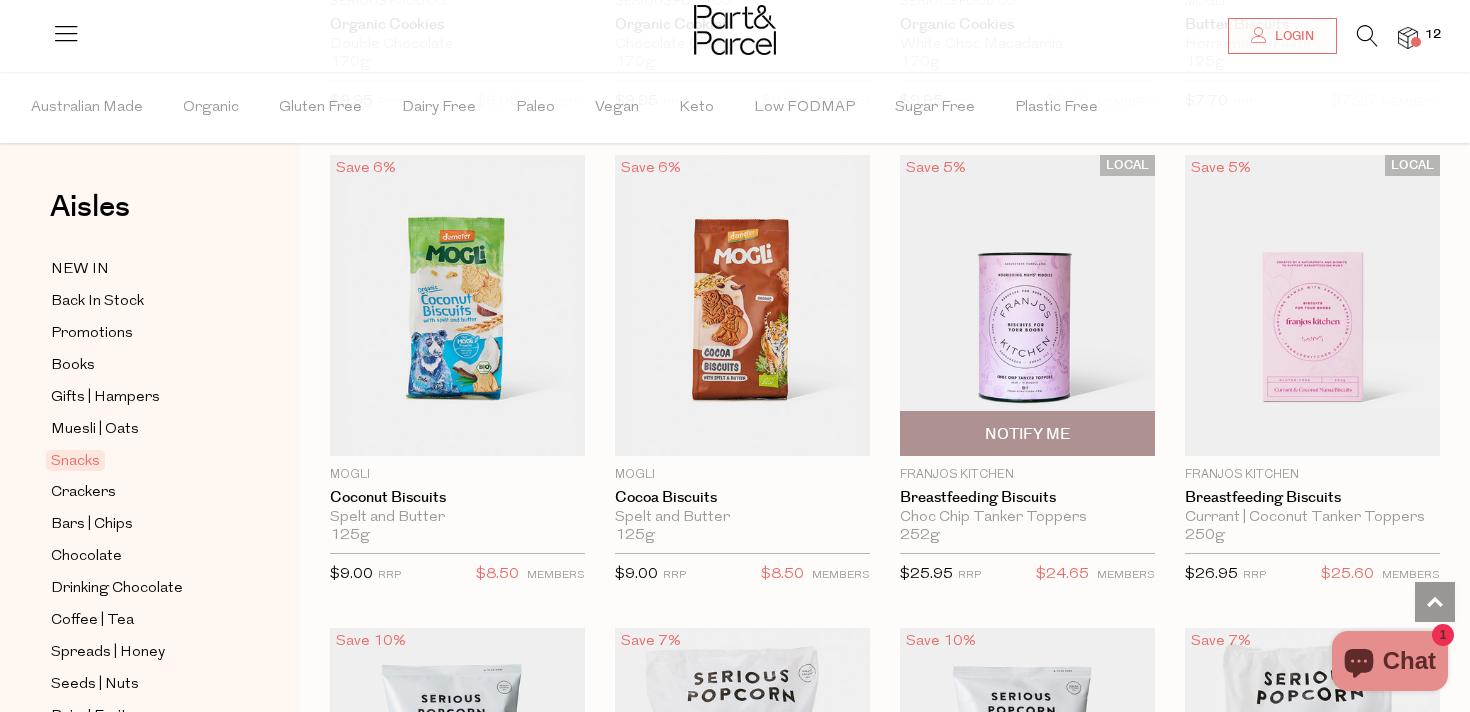 scroll, scrollTop: 4367, scrollLeft: 0, axis: vertical 